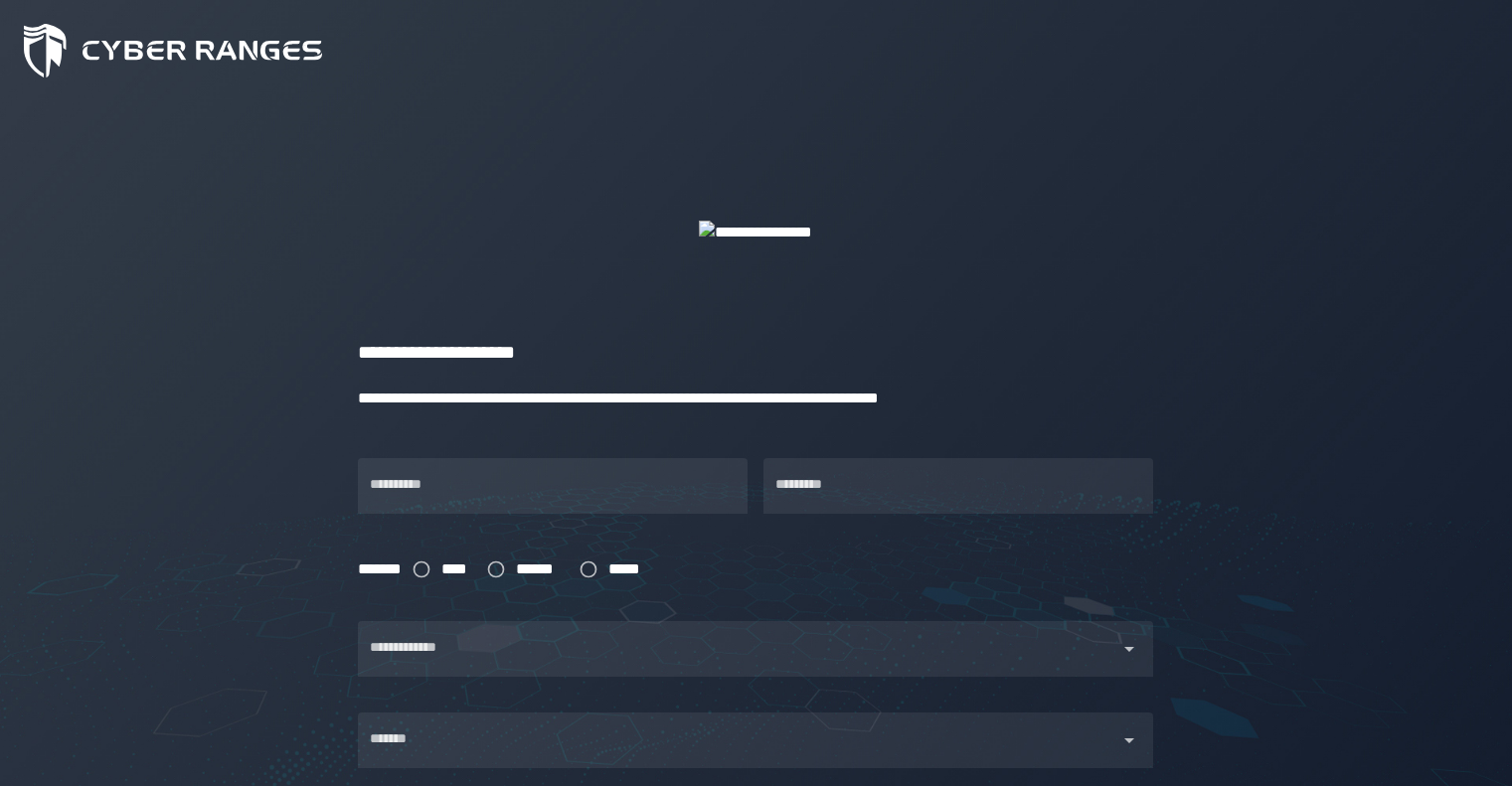 scroll, scrollTop: 0, scrollLeft: 0, axis: both 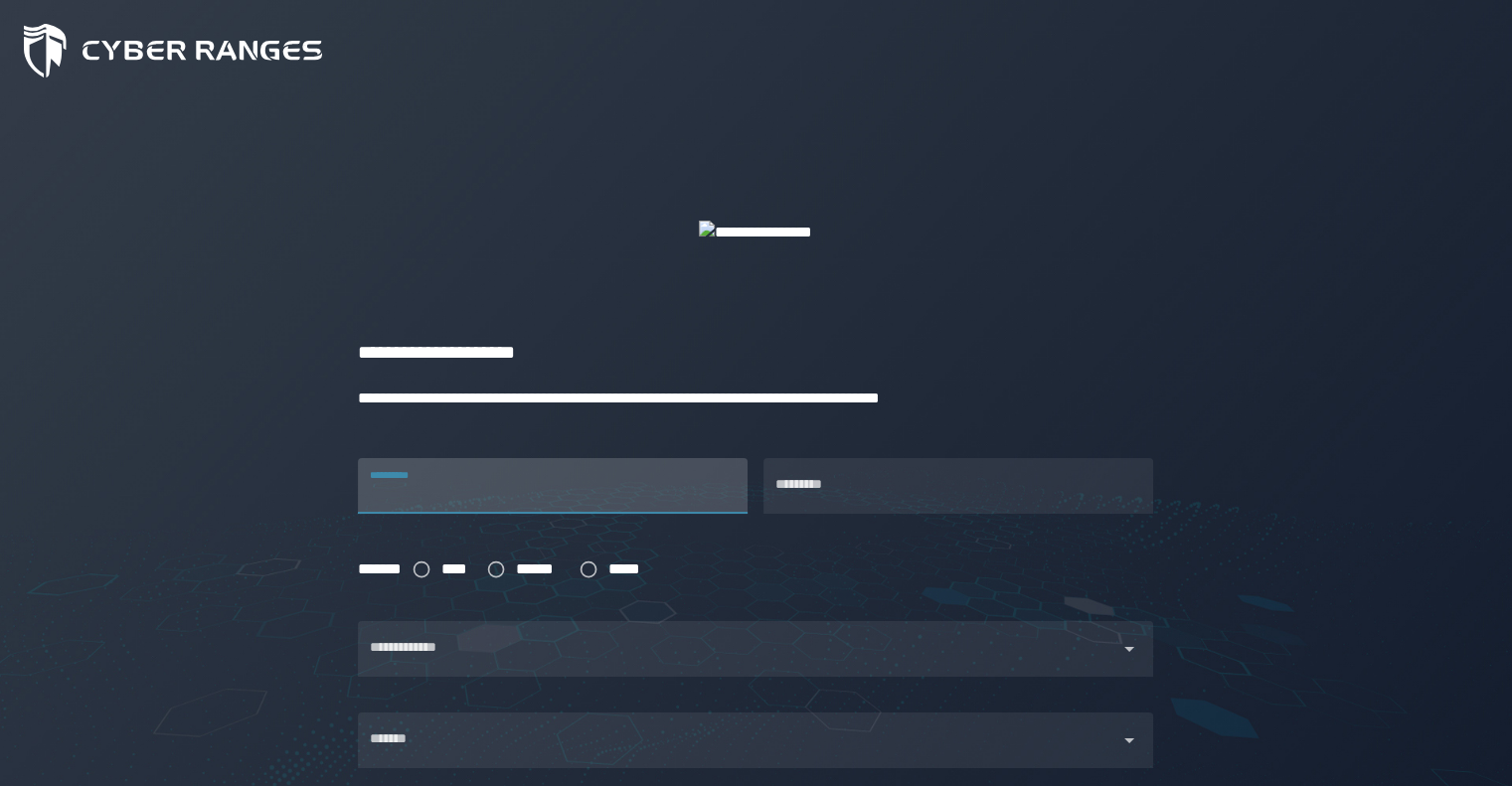 click on "**********" at bounding box center [553, 486] 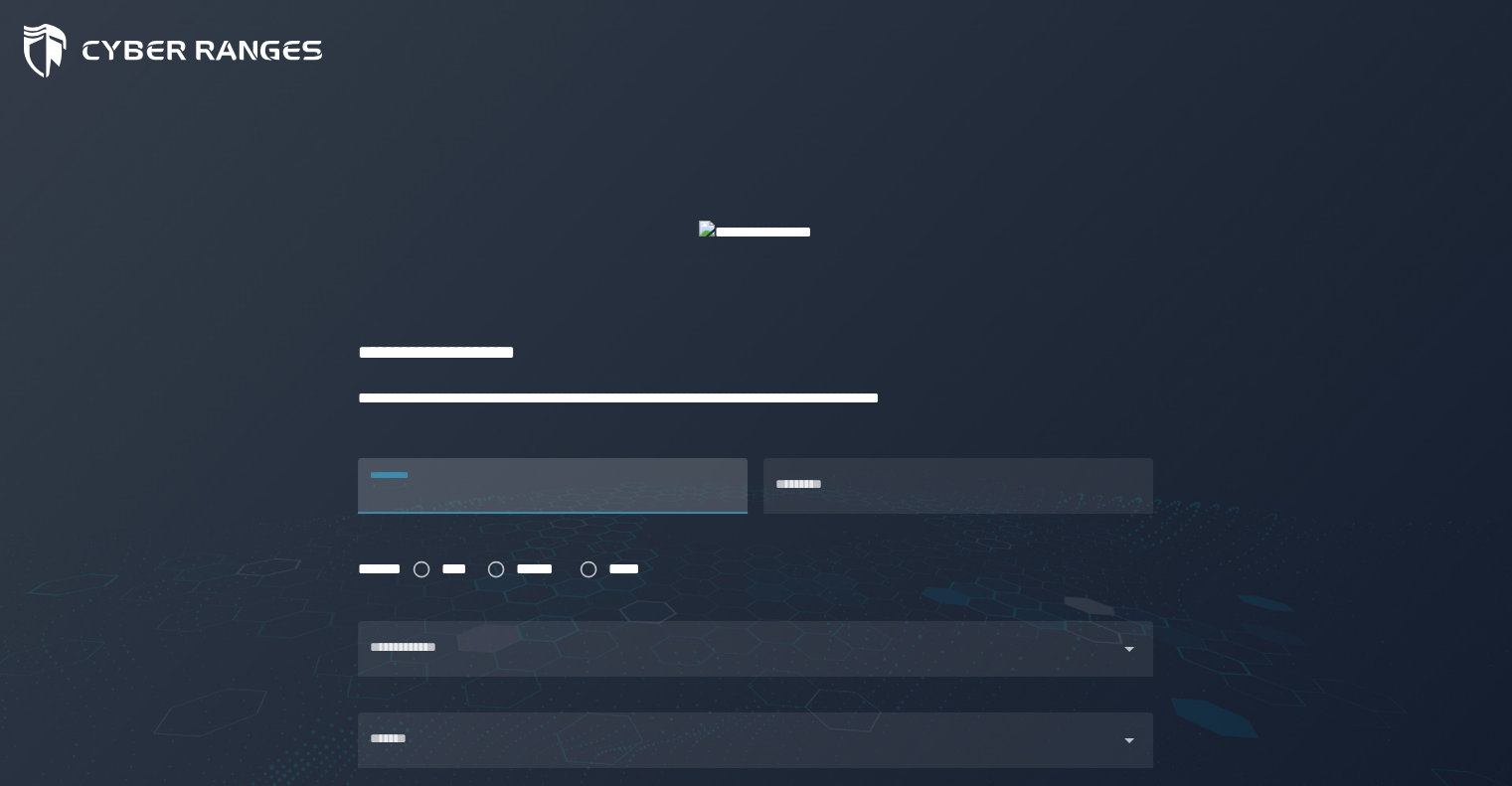 type on "********" 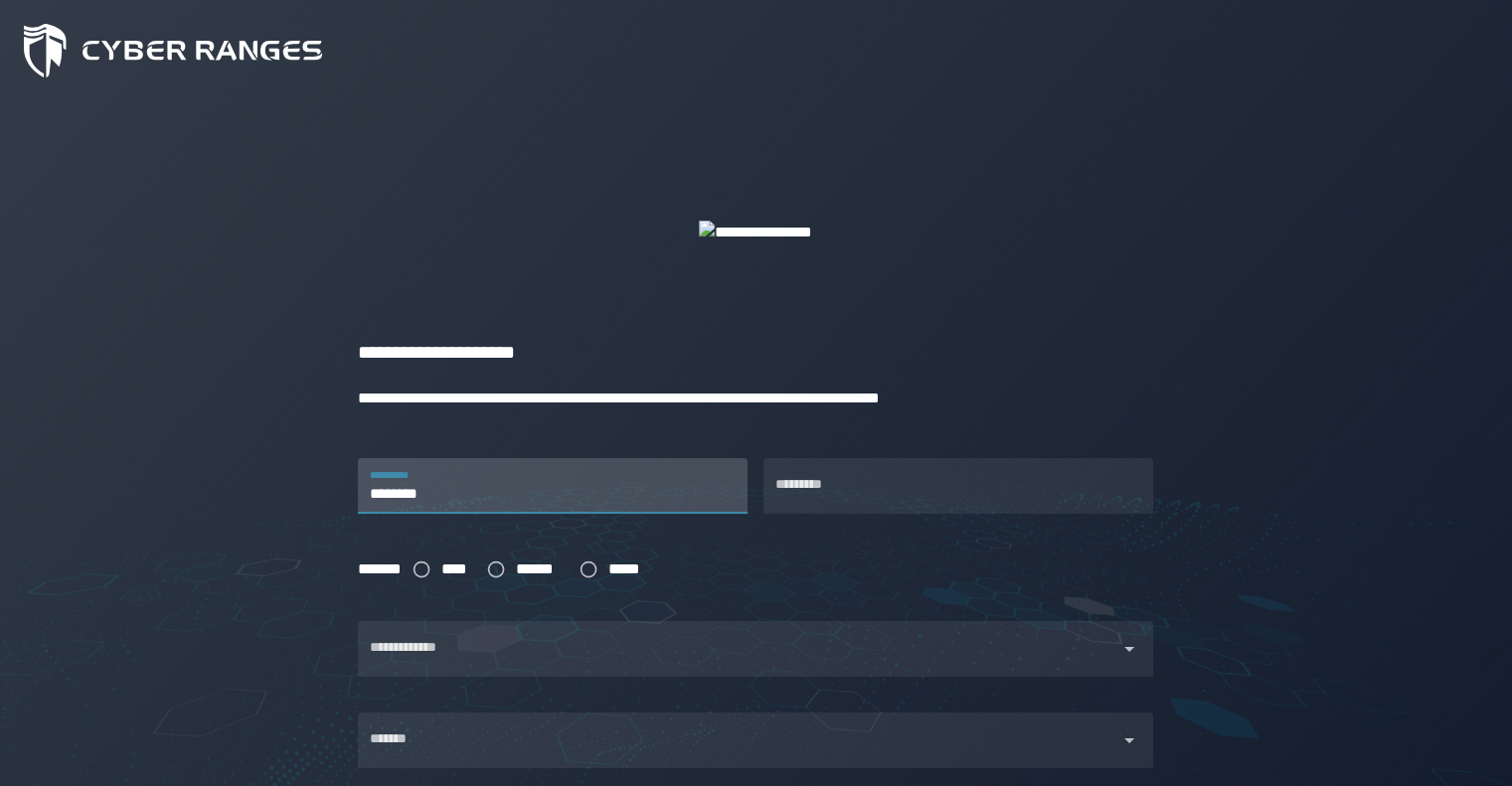 type on "******" 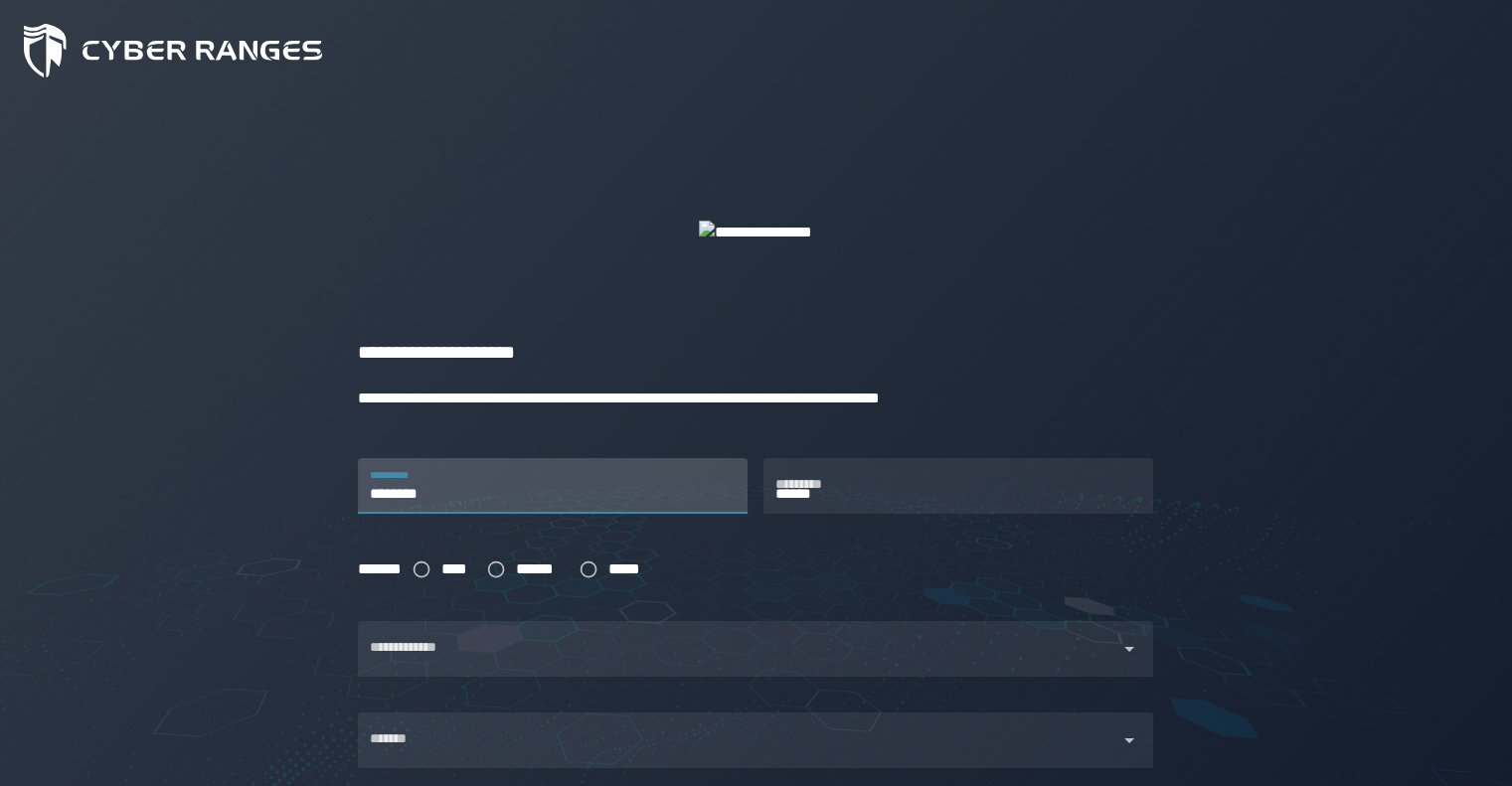 type on "**********" 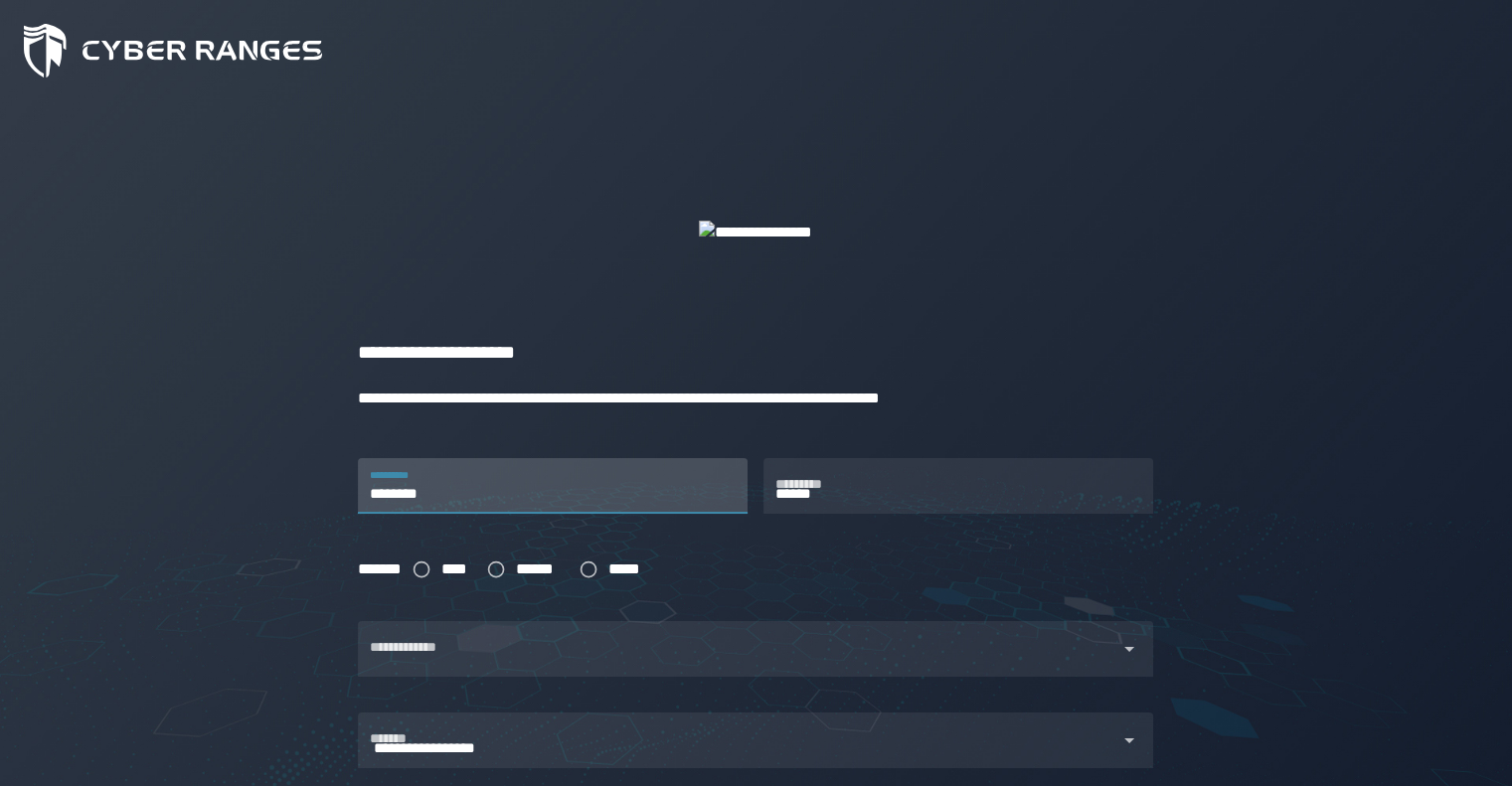 type 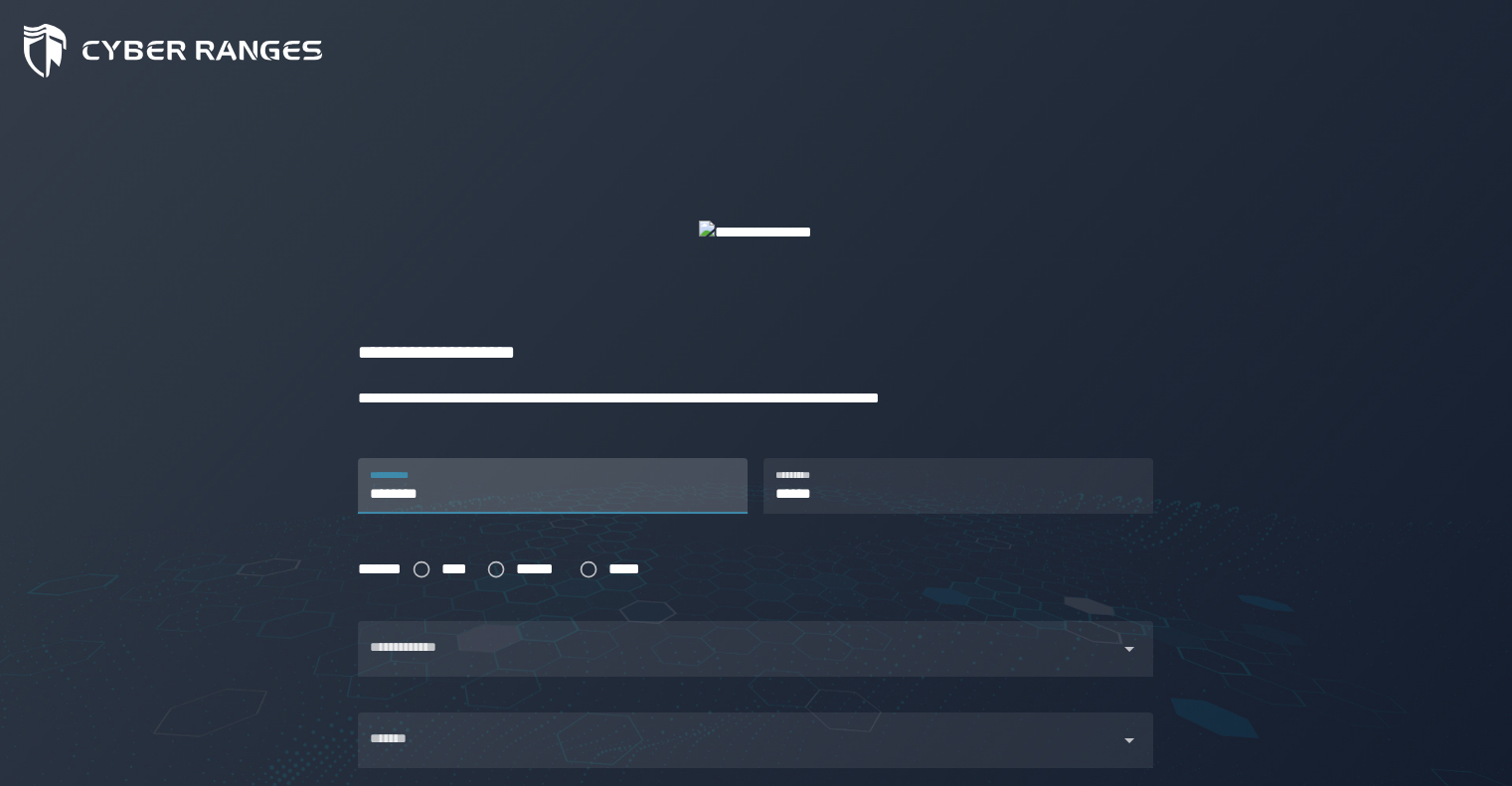 click on "********" at bounding box center [553, 486] 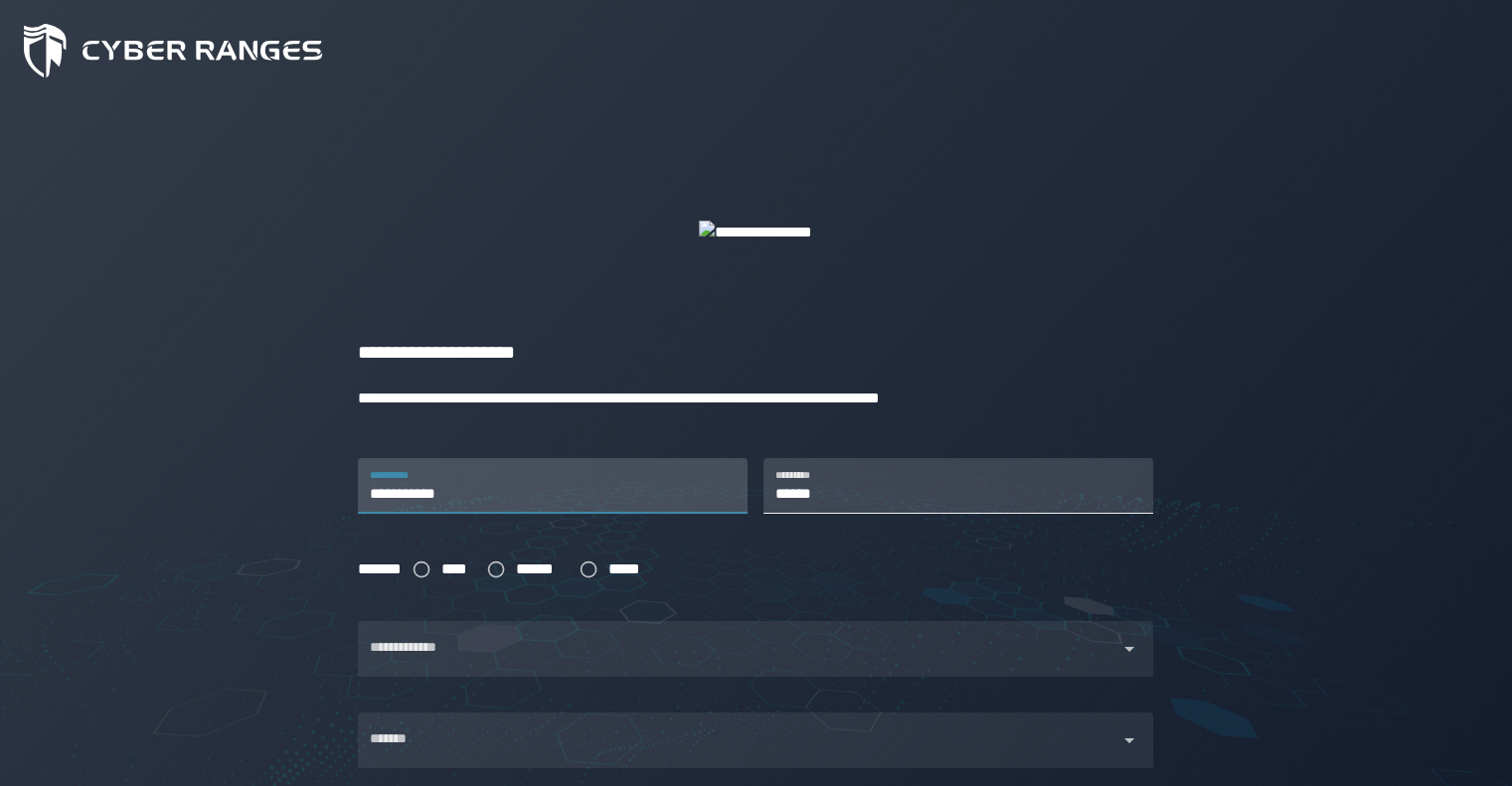 type on "**********" 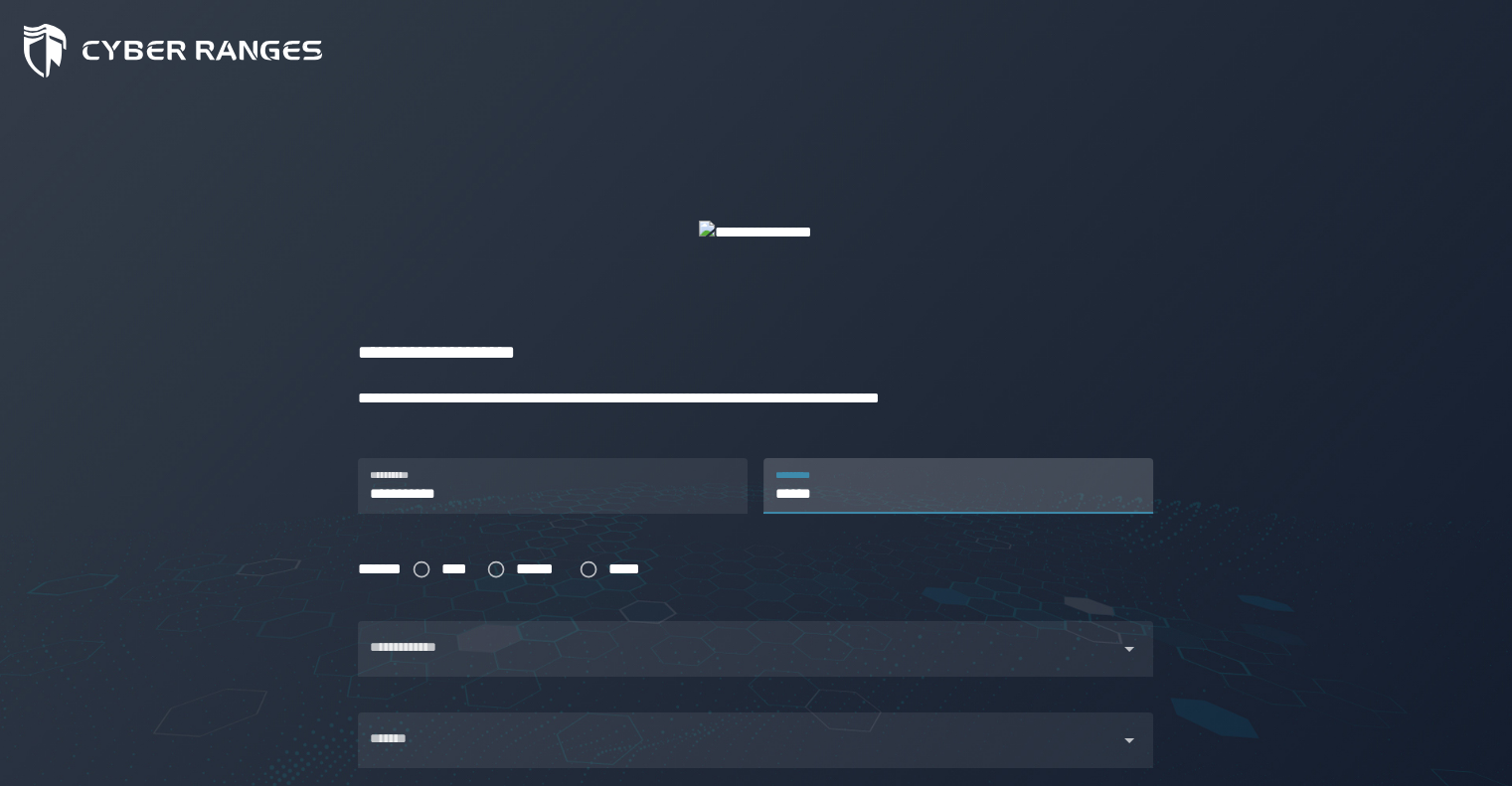 click on "******" at bounding box center (958, 486) 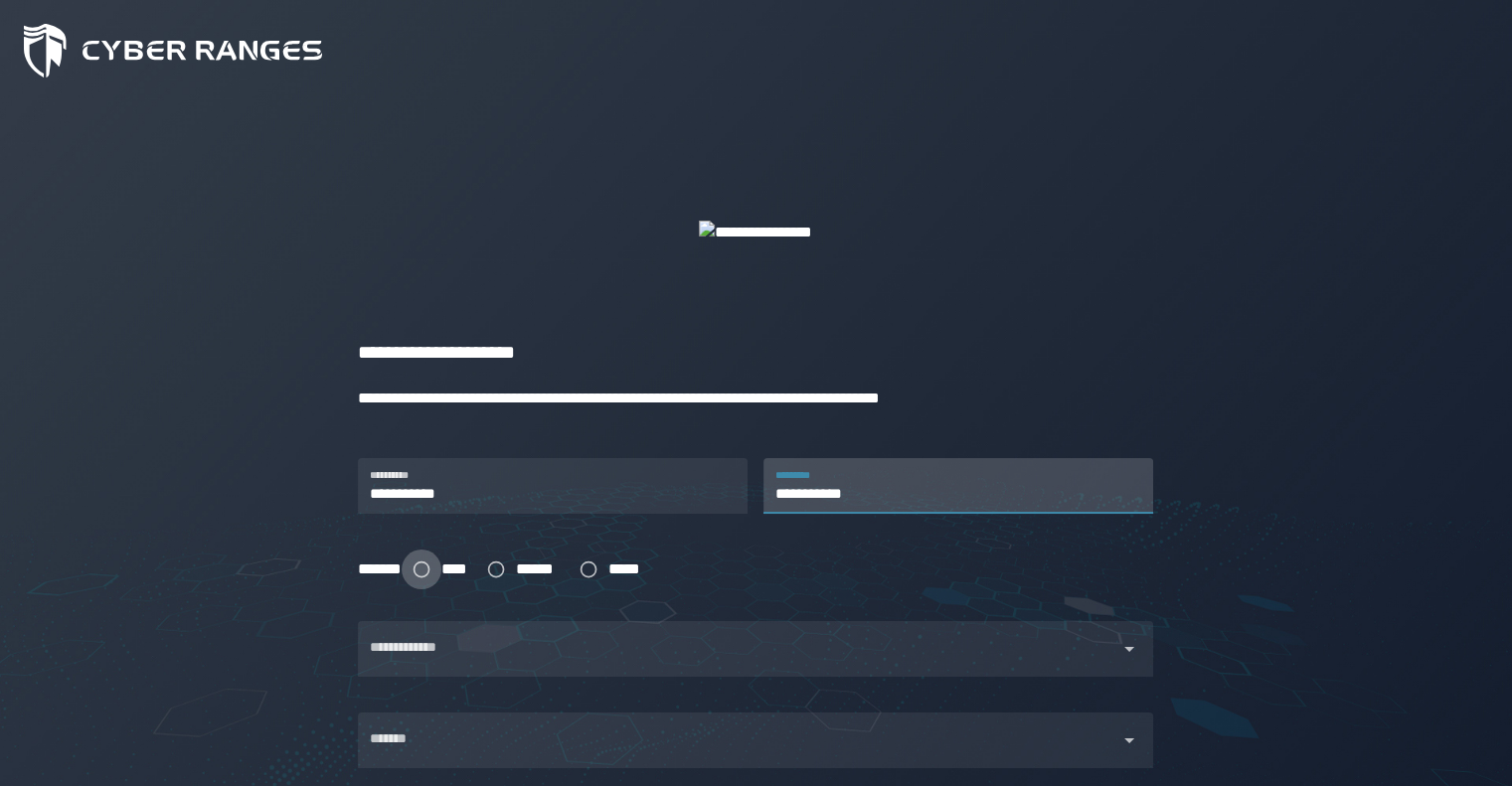 type on "**********" 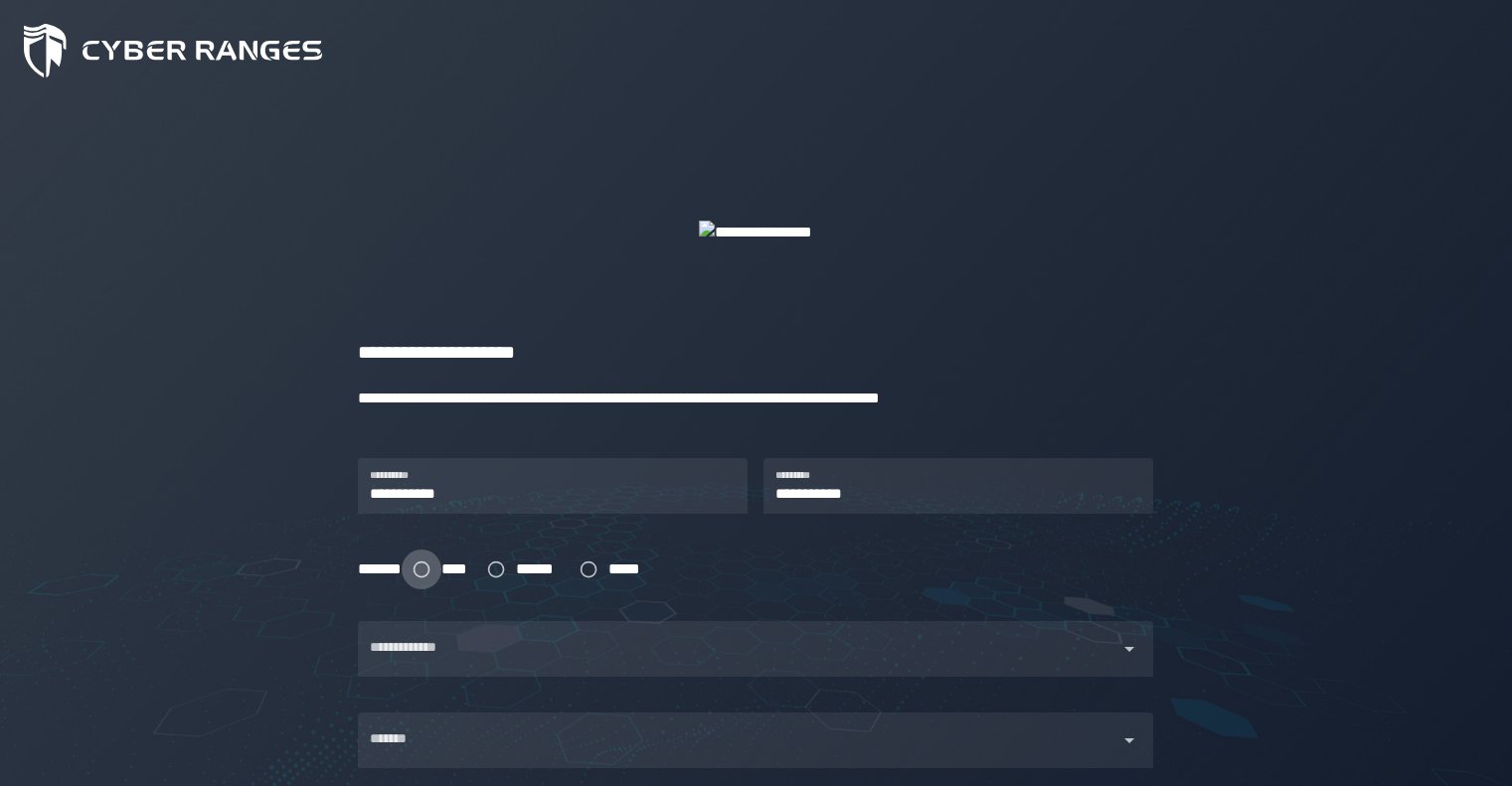 click 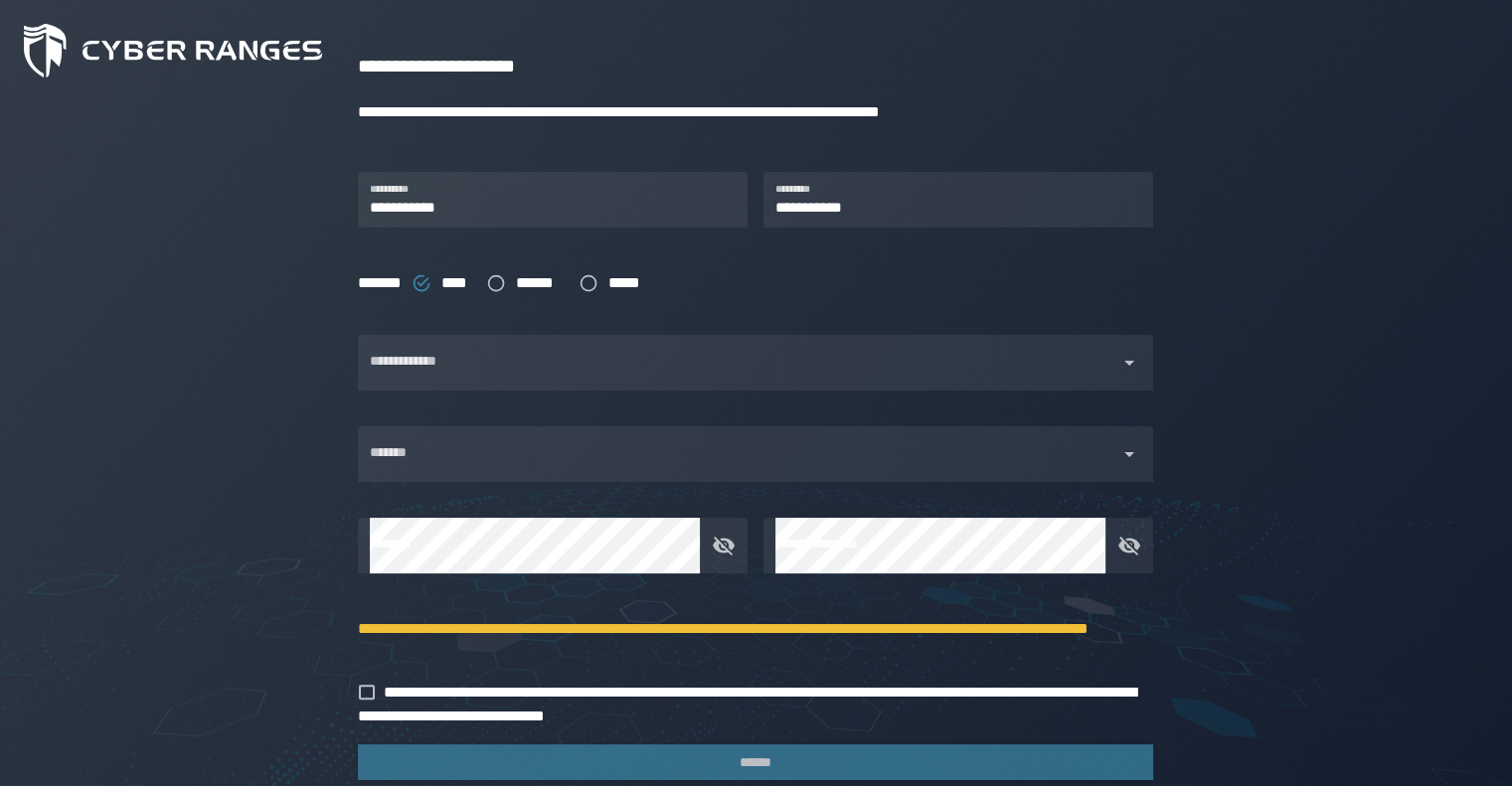 scroll, scrollTop: 292, scrollLeft: 0, axis: vertical 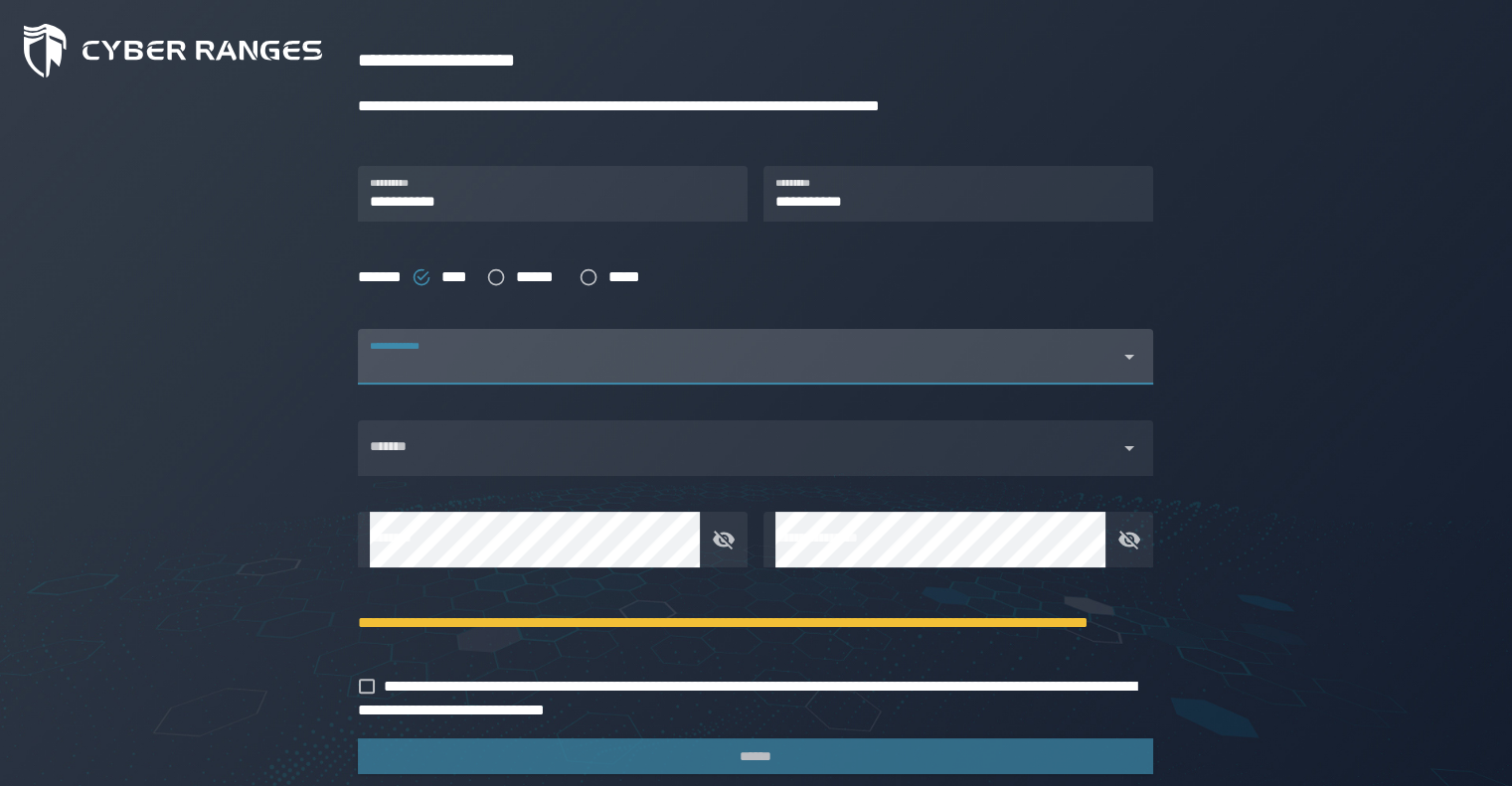 click 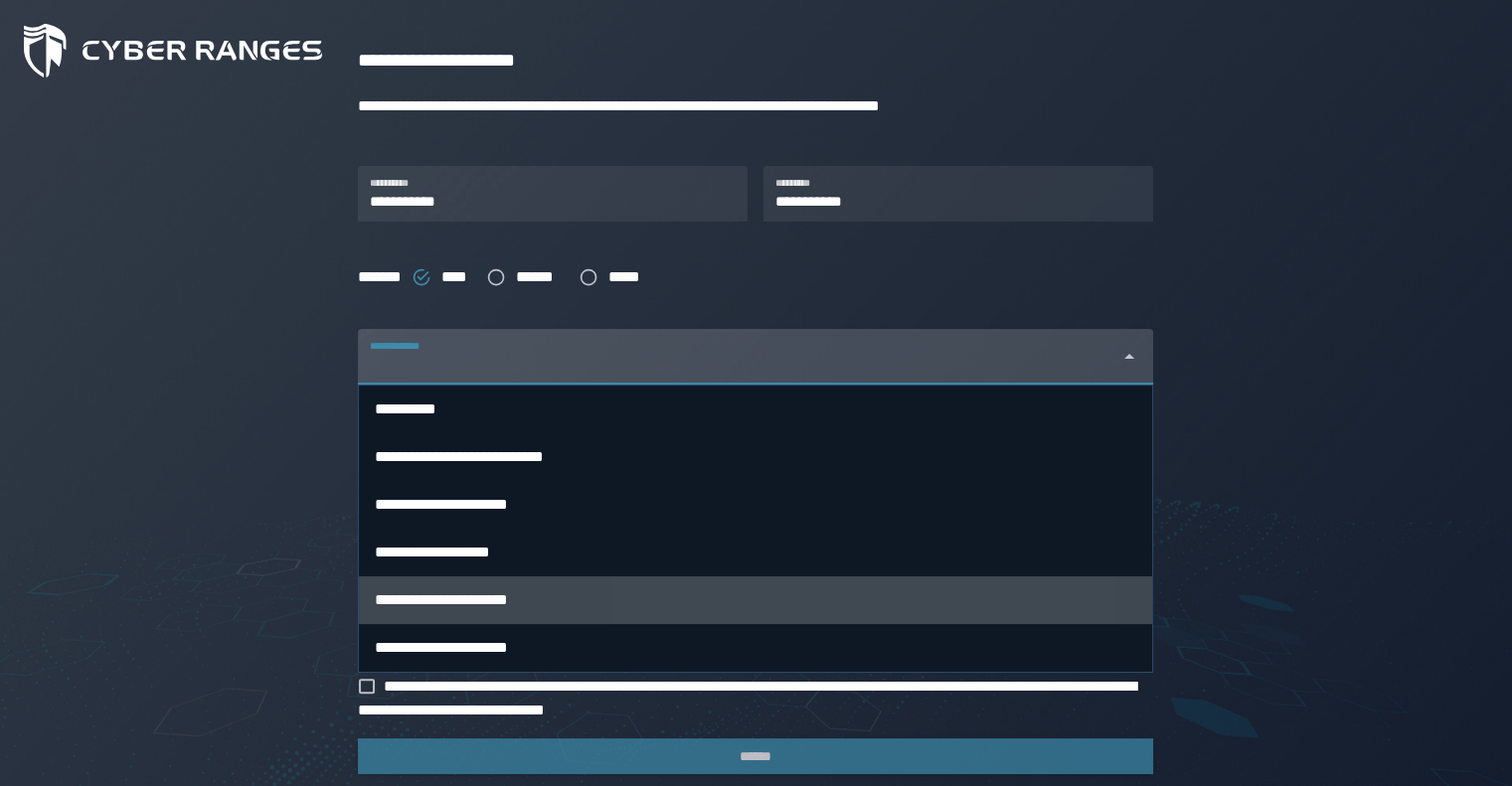 click on "**********" at bounding box center [756, 600] 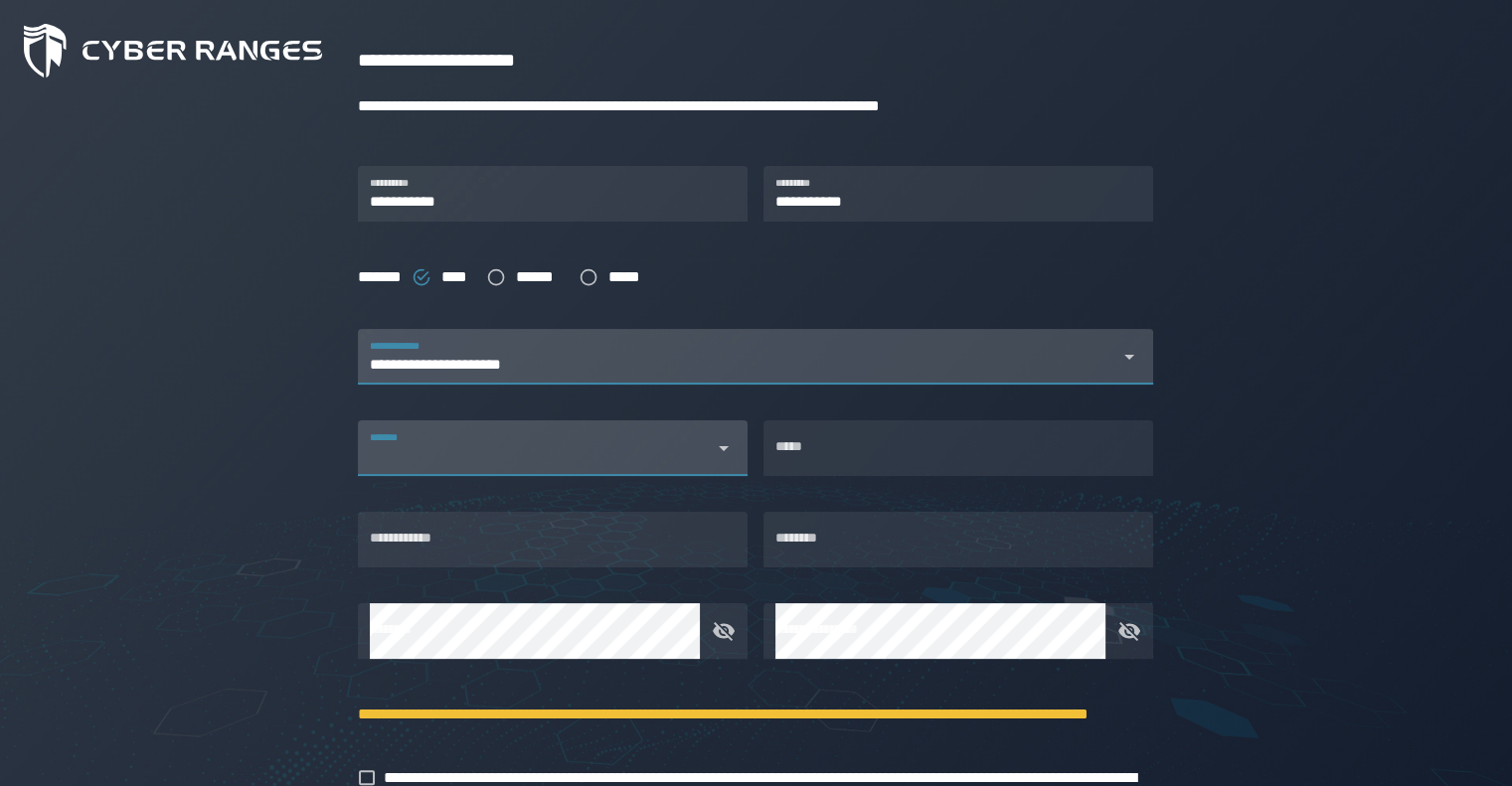 click on "*******" at bounding box center (553, 448) 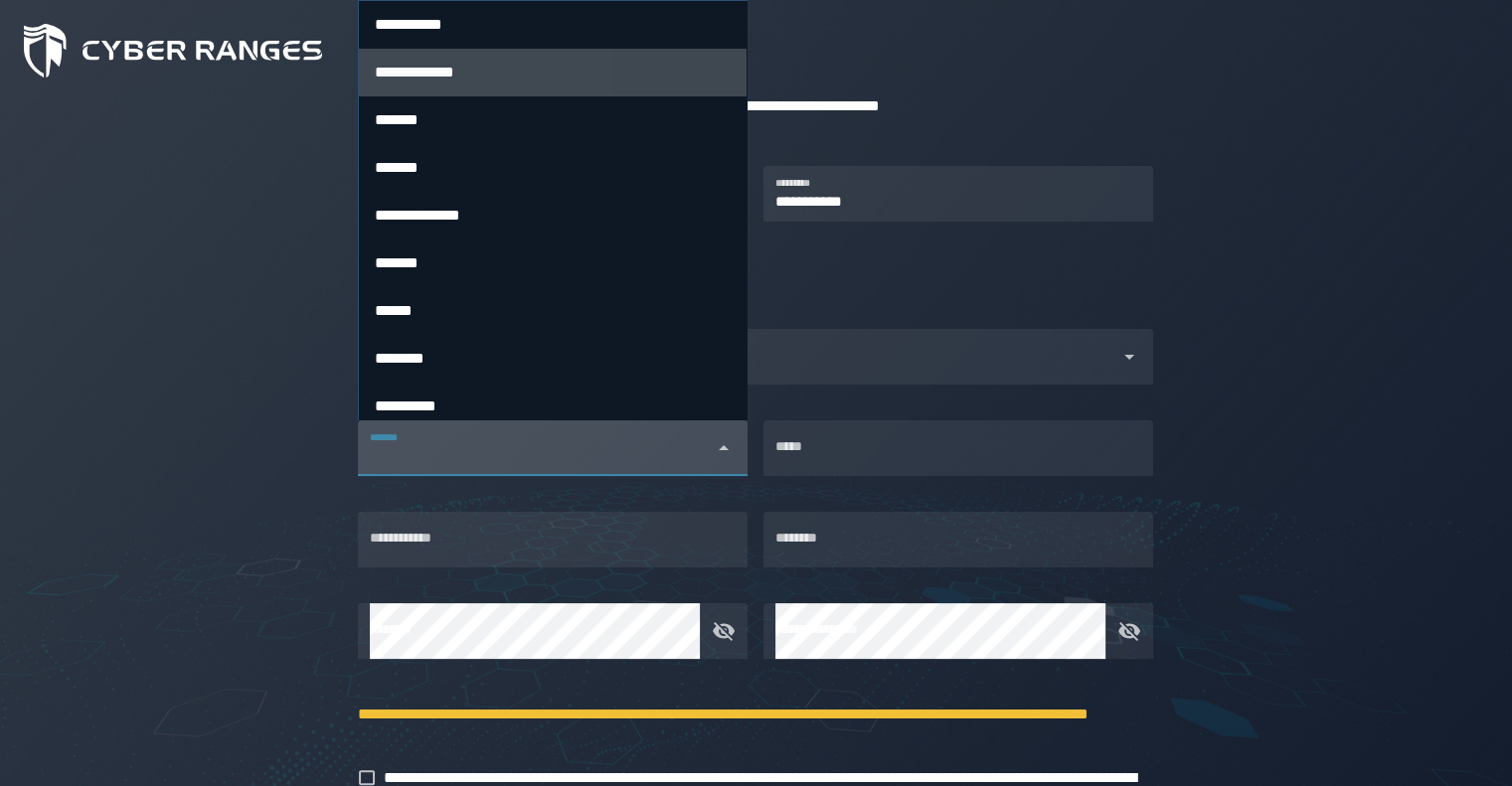 scroll, scrollTop: 30, scrollLeft: 0, axis: vertical 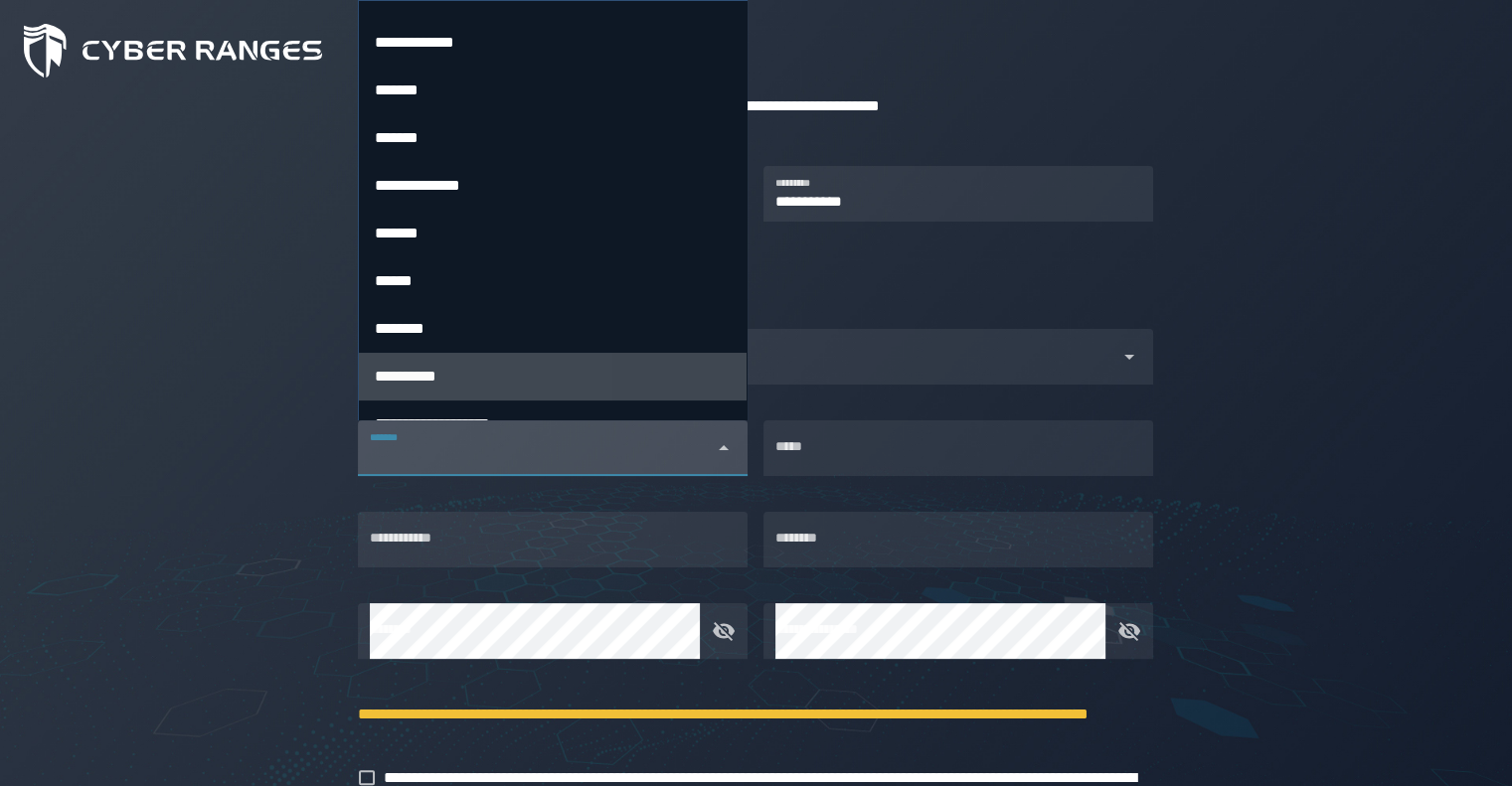 click on "**********" at bounding box center (553, 376) 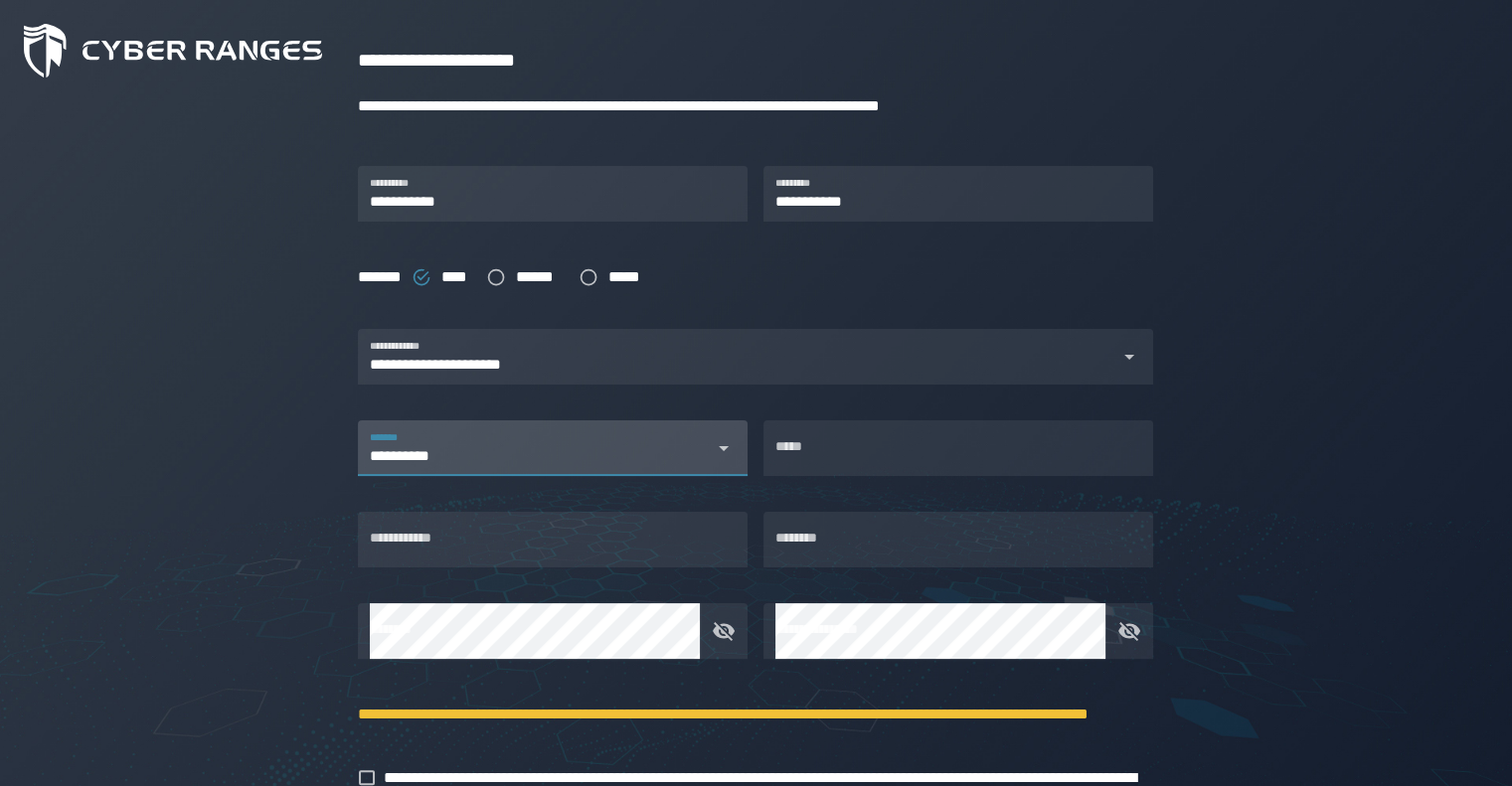 click on "**********" at bounding box center (570, 456) 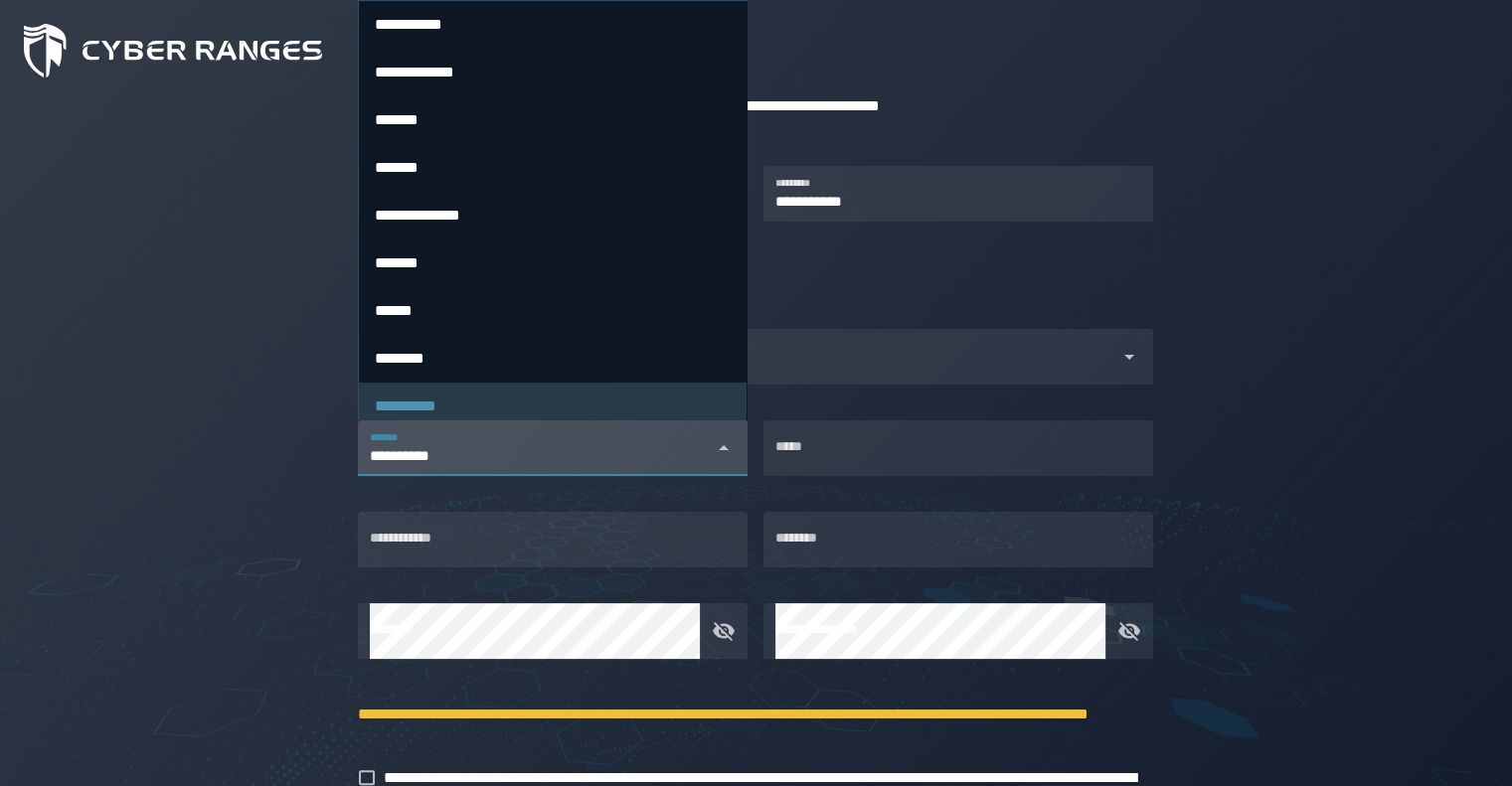 scroll, scrollTop: 382, scrollLeft: 0, axis: vertical 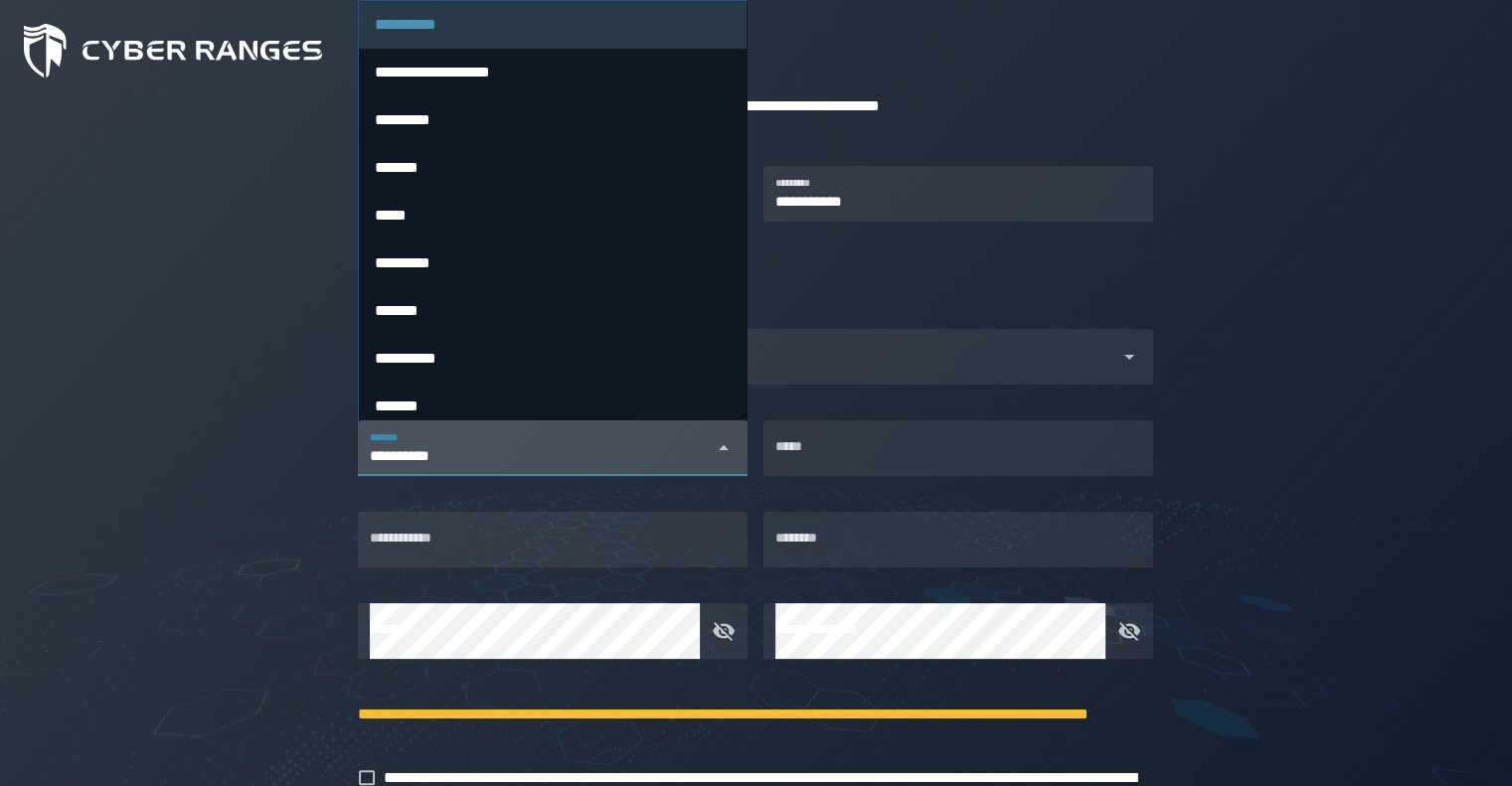 type on "**********" 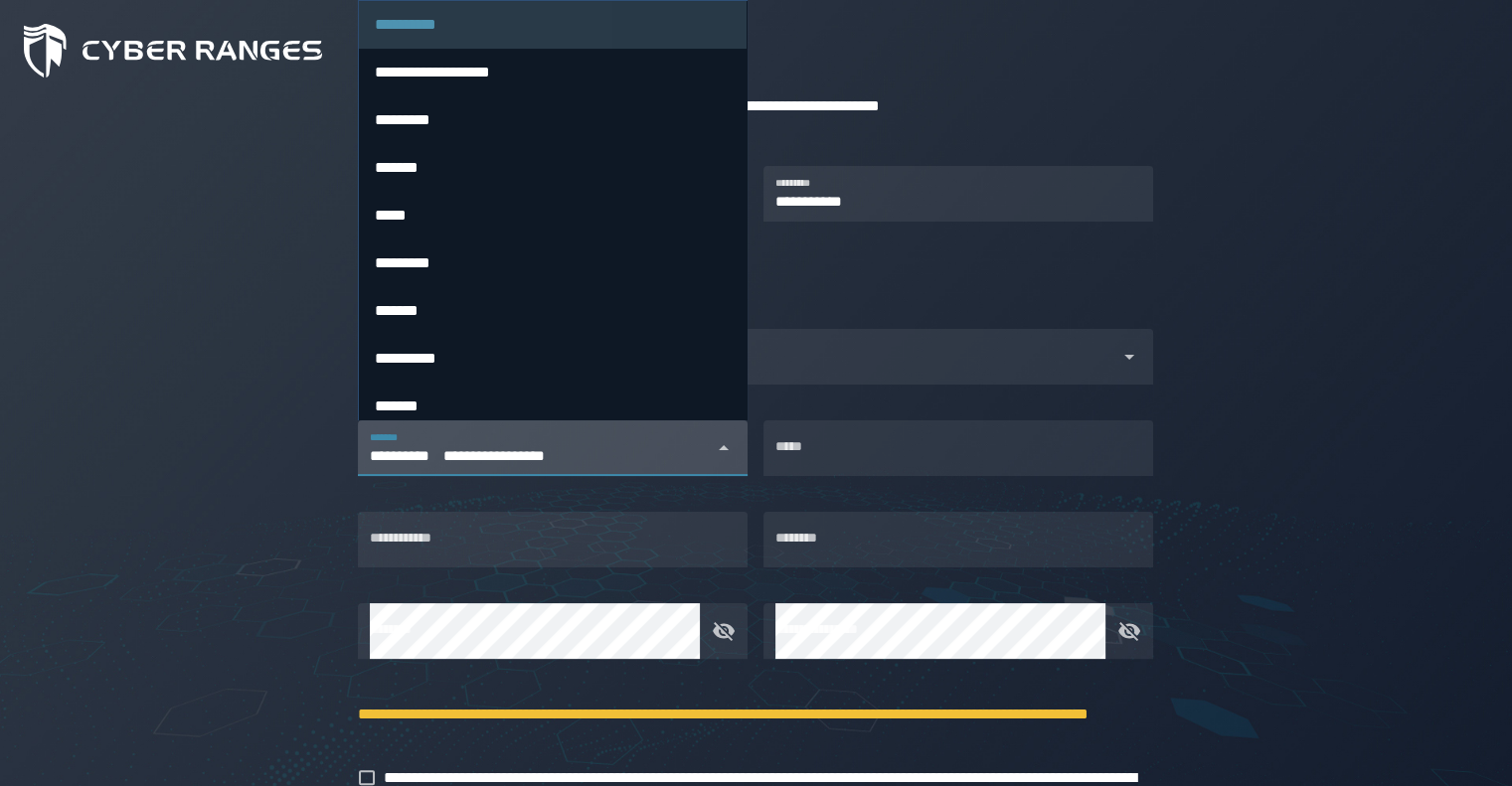 type 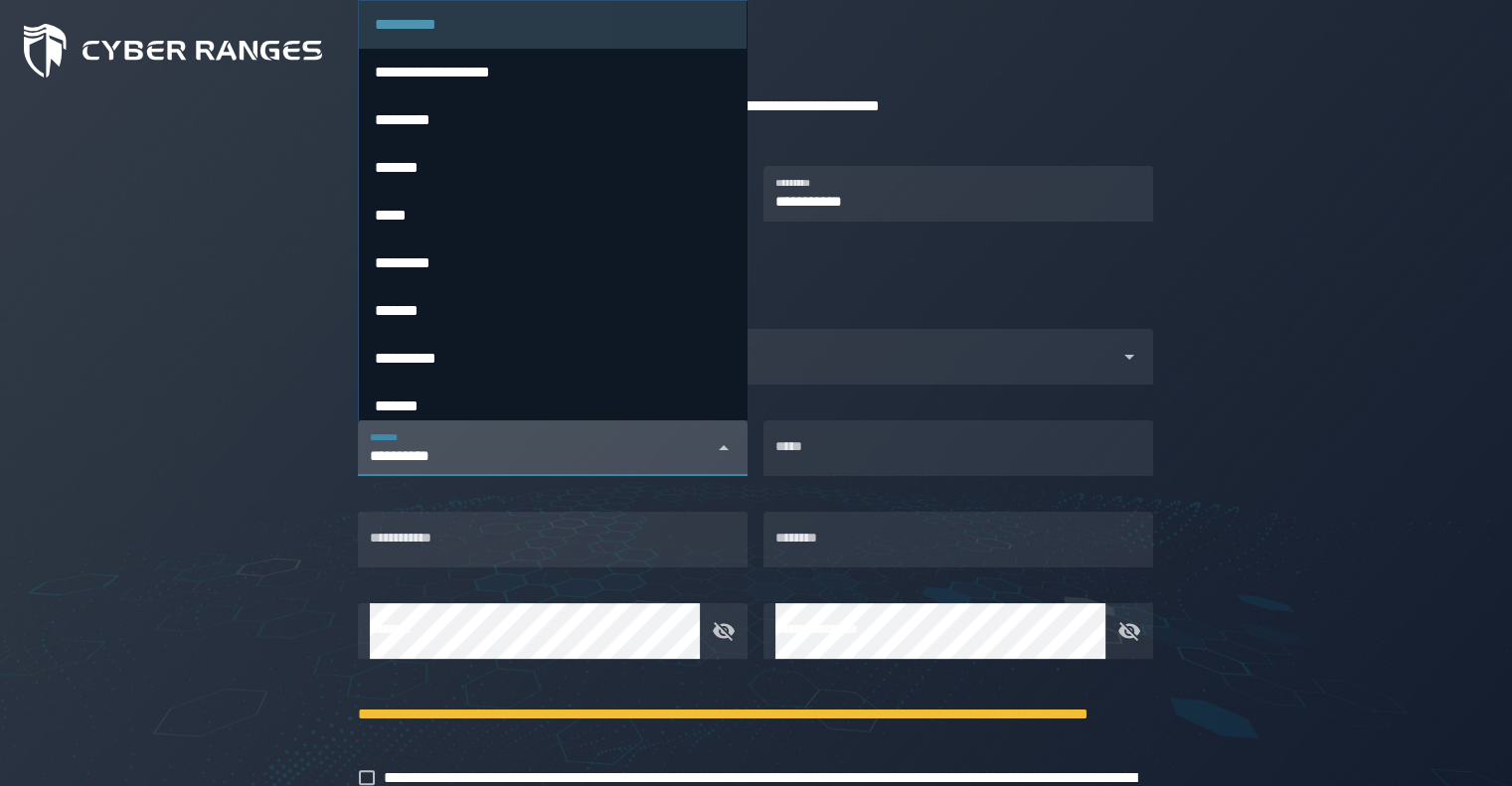 type on "********" 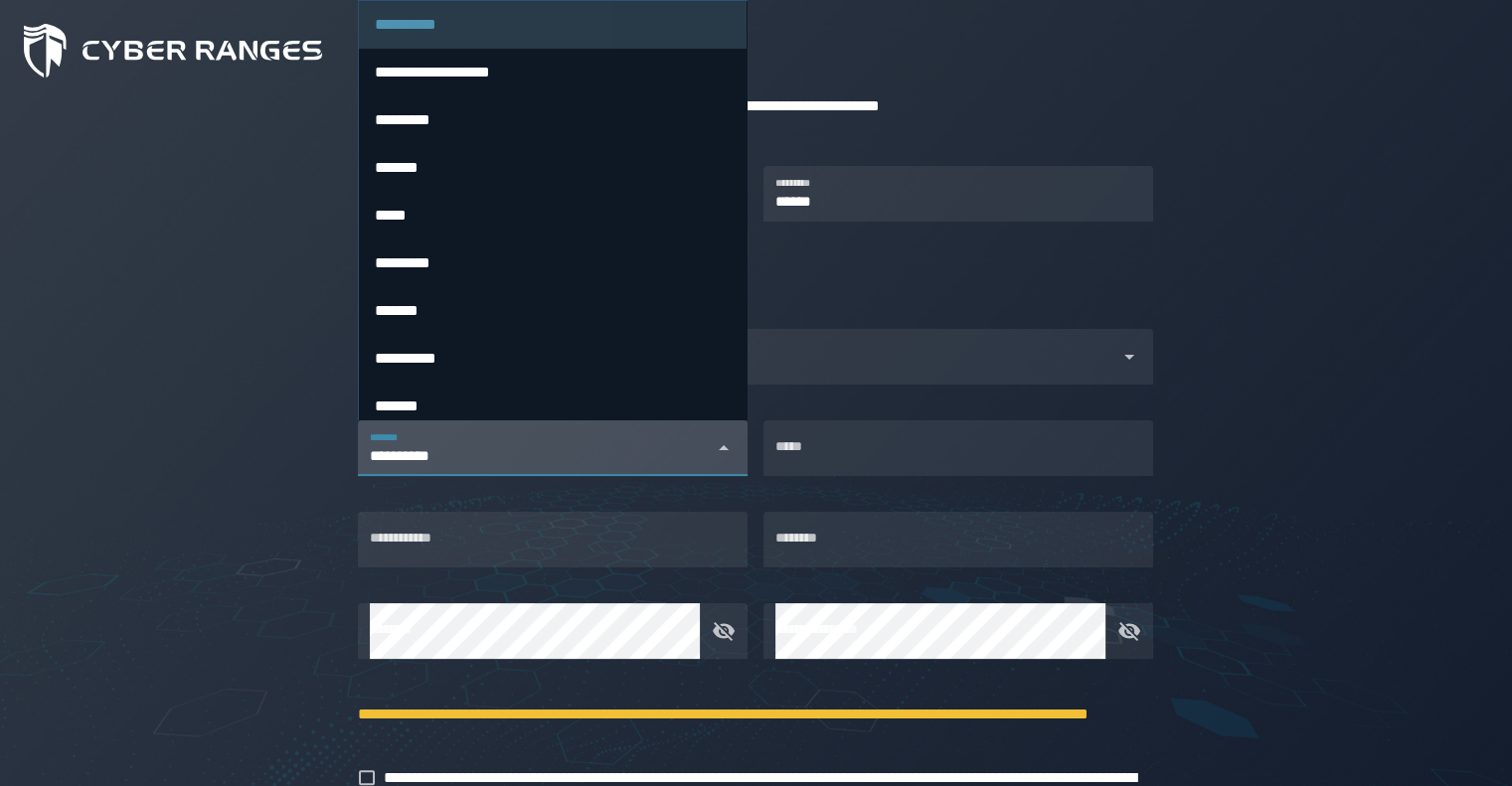 type on "*********" 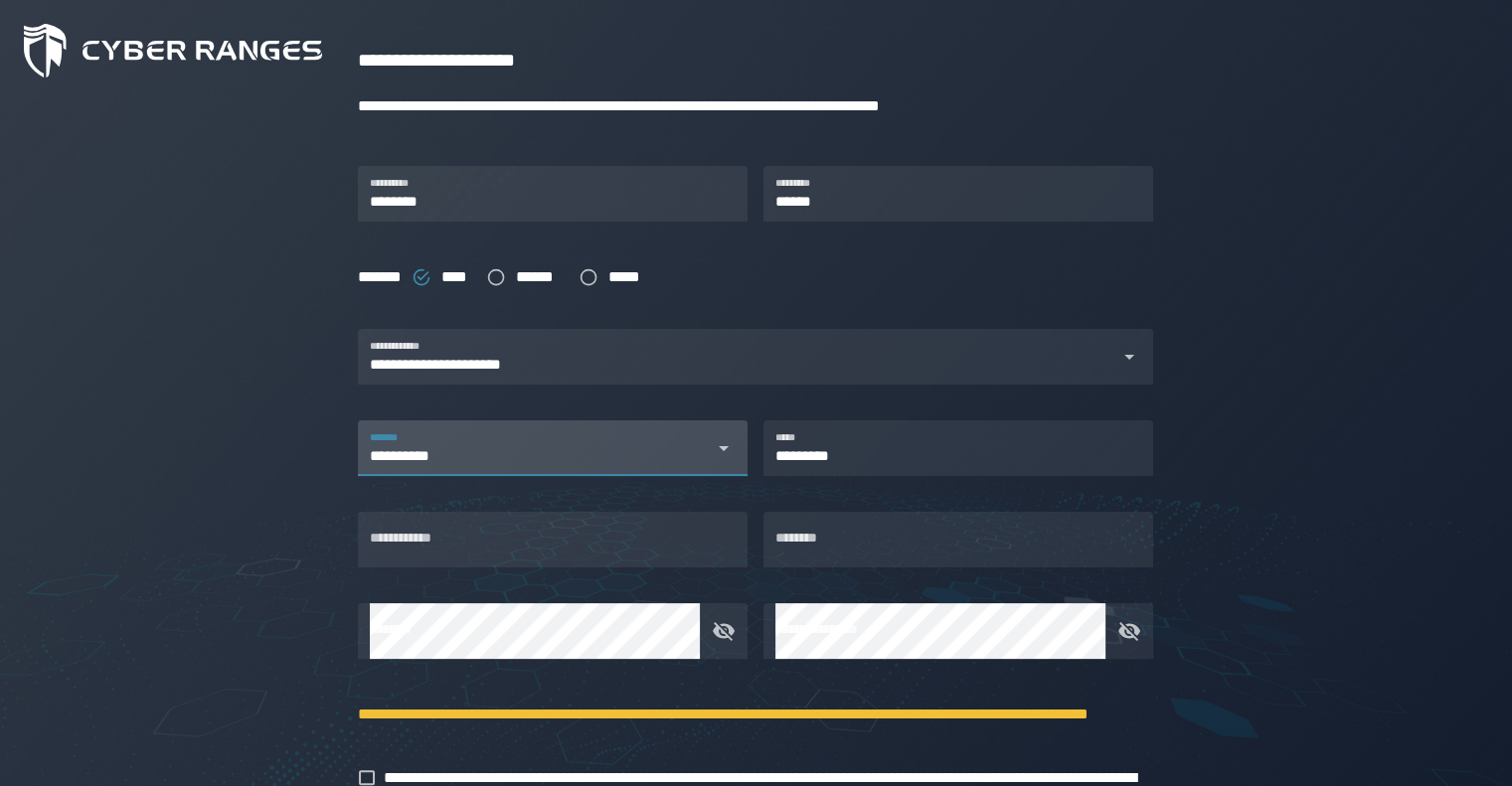click 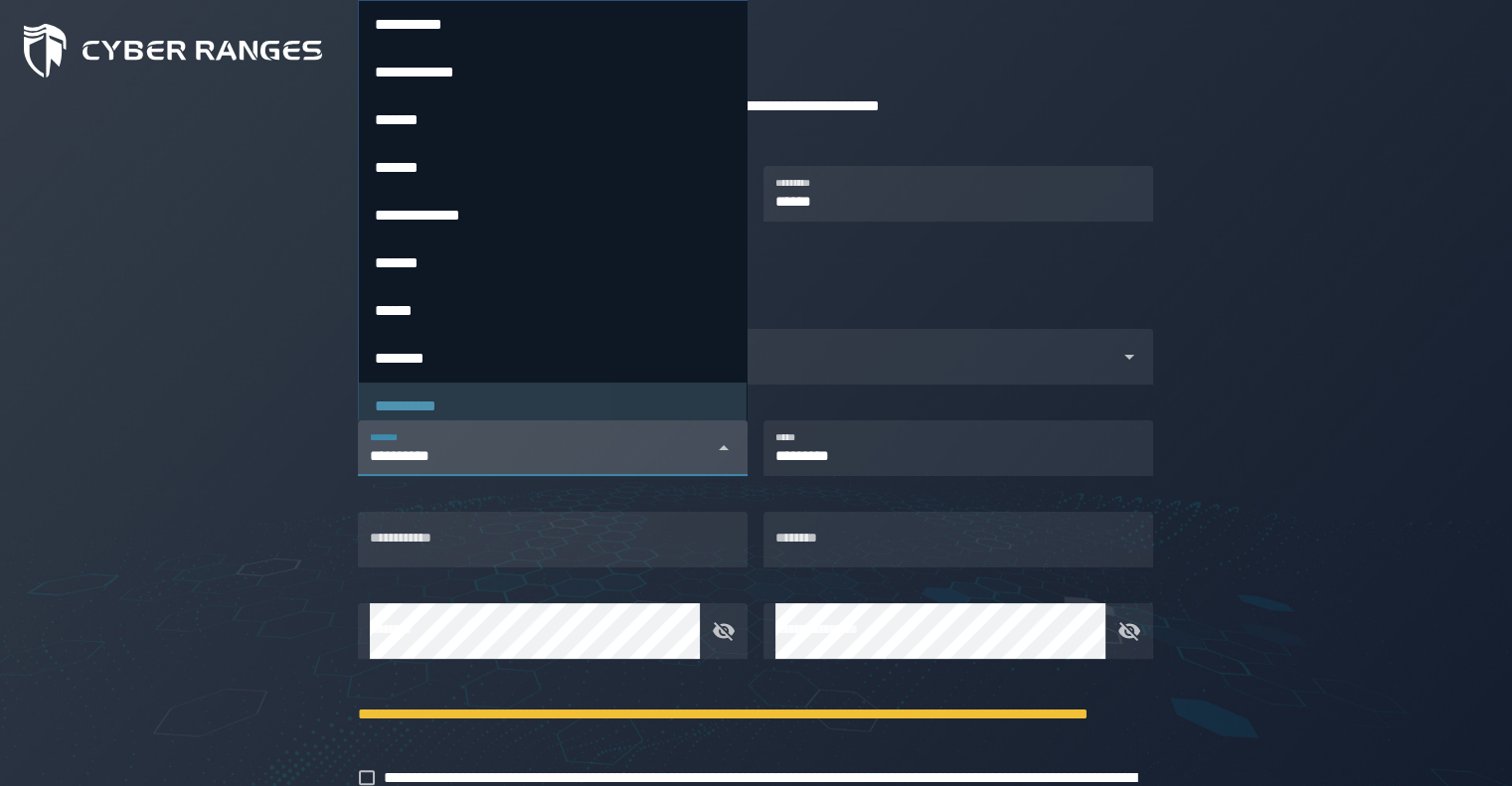scroll, scrollTop: 382, scrollLeft: 0, axis: vertical 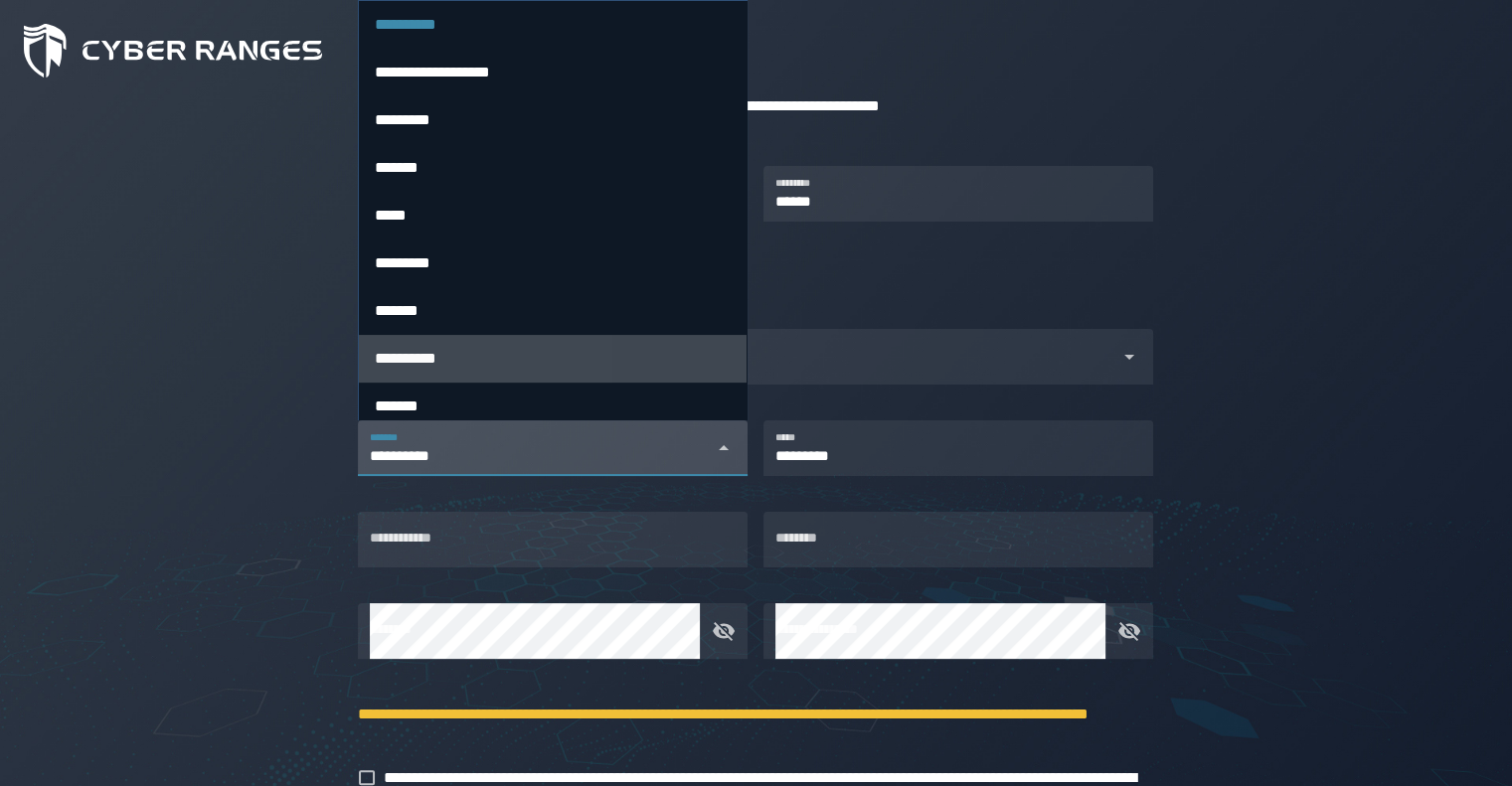 type on "*" 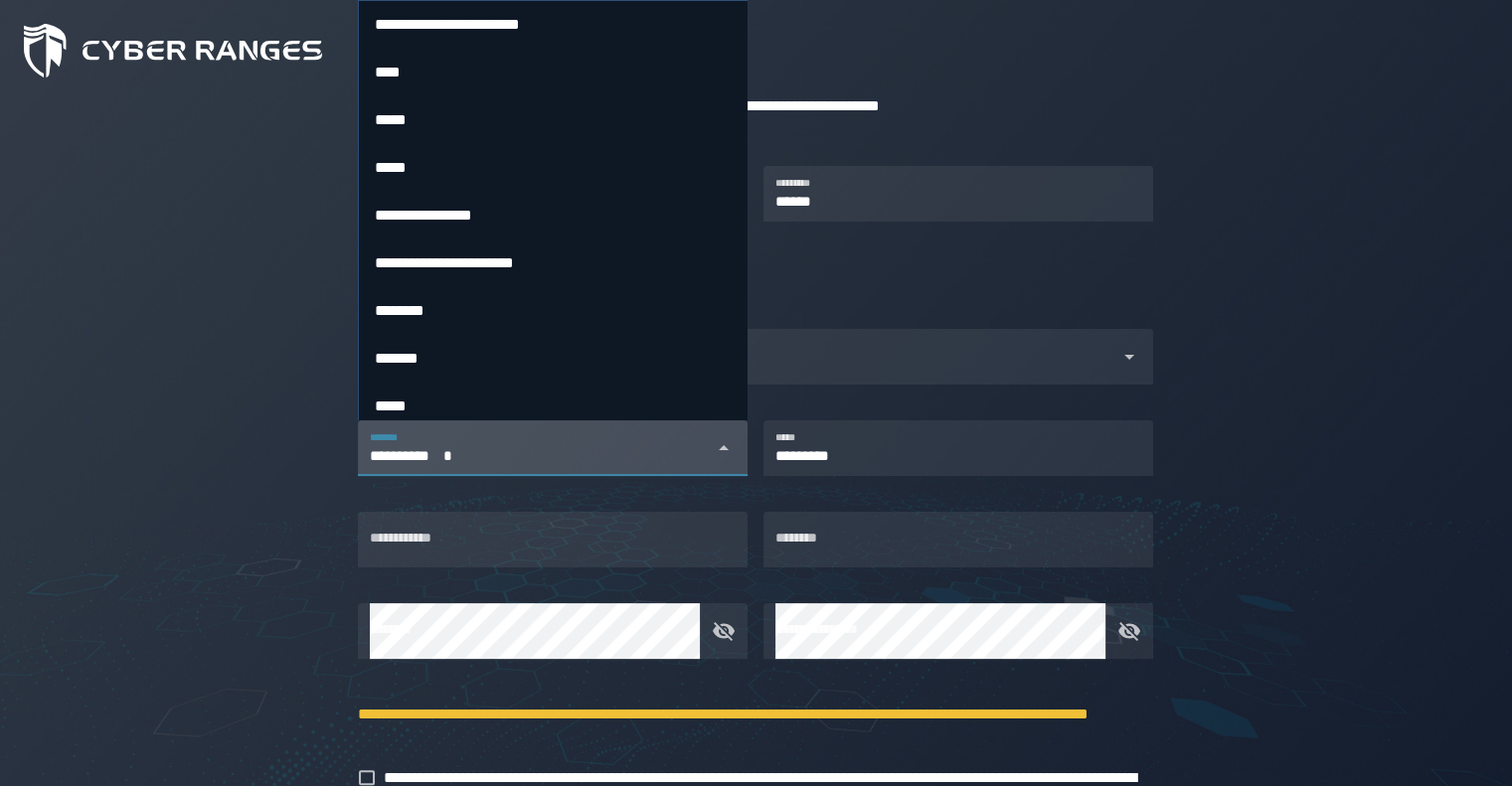 scroll, scrollTop: 48, scrollLeft: 0, axis: vertical 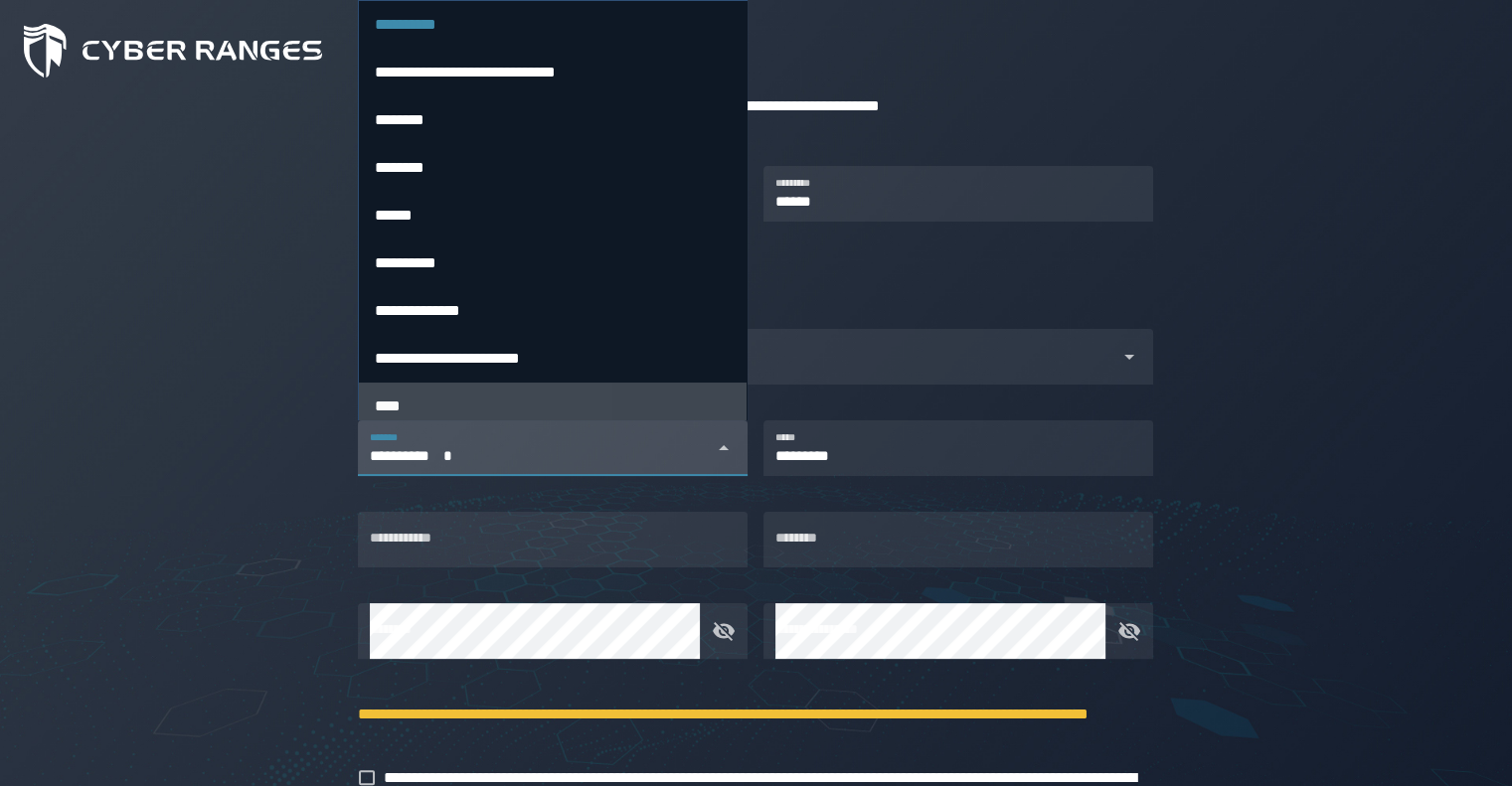 type 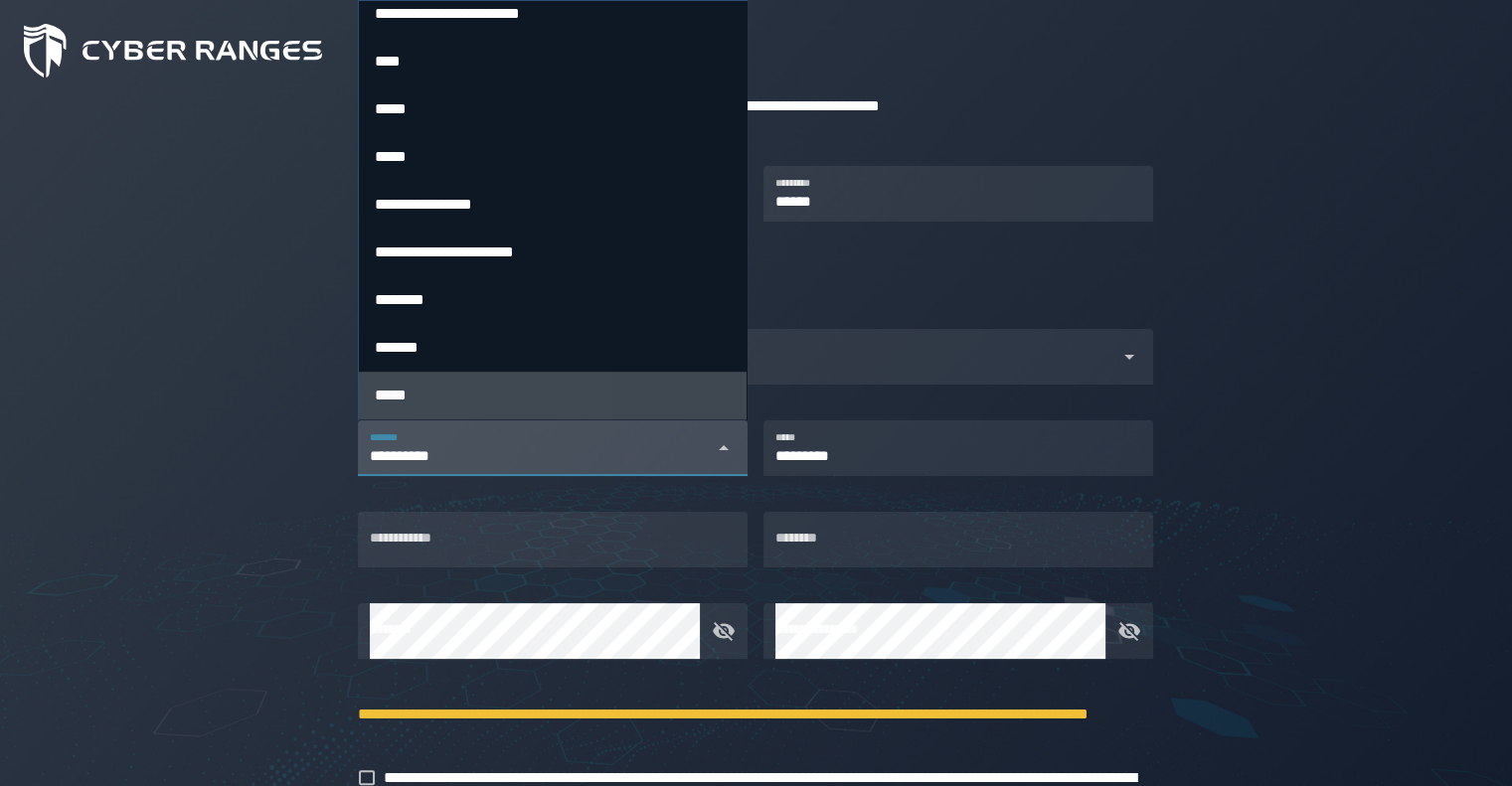 scroll, scrollTop: 2014, scrollLeft: 0, axis: vertical 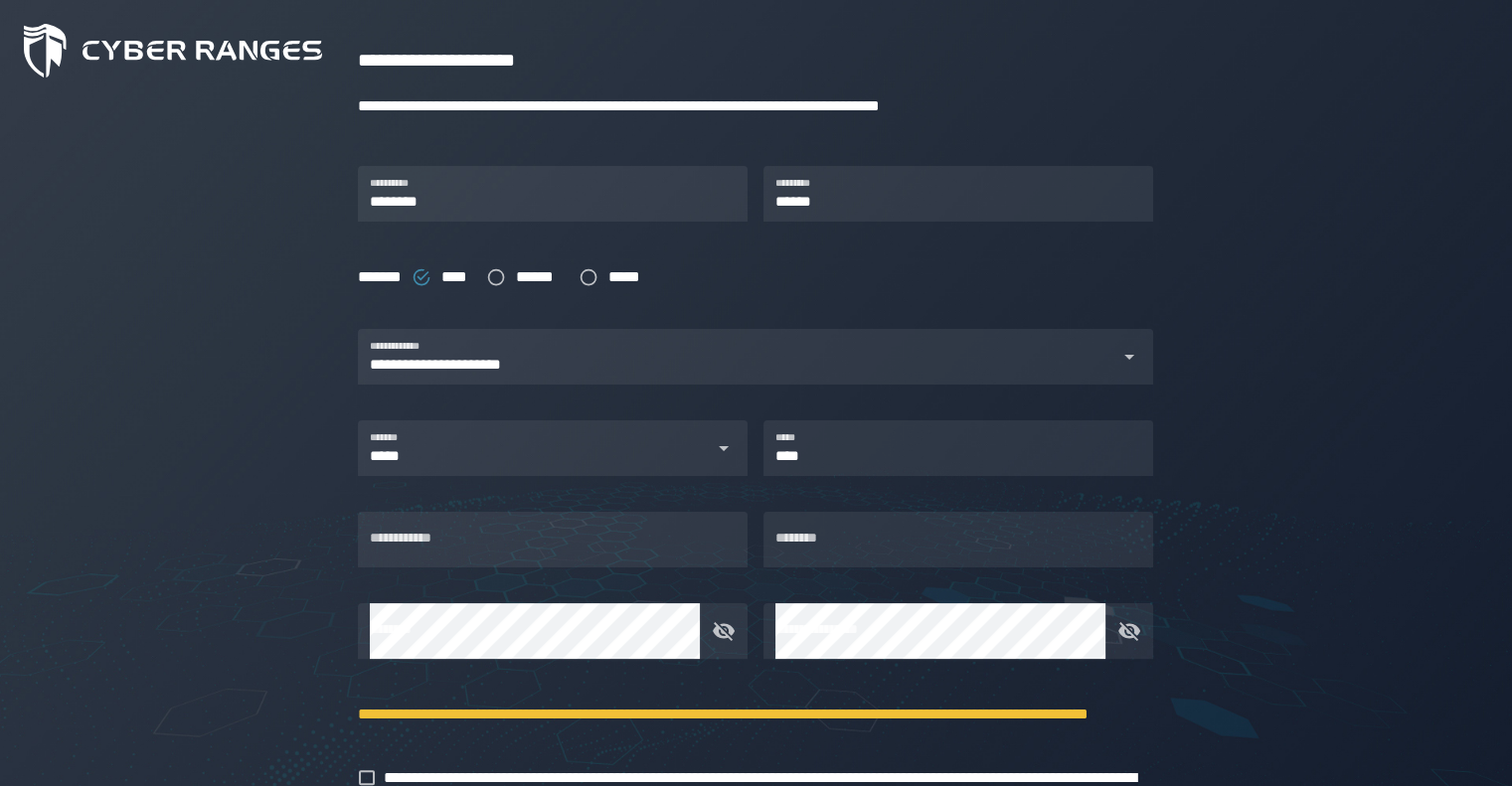 click on "******* **** ****** *****" at bounding box center (748, 269) 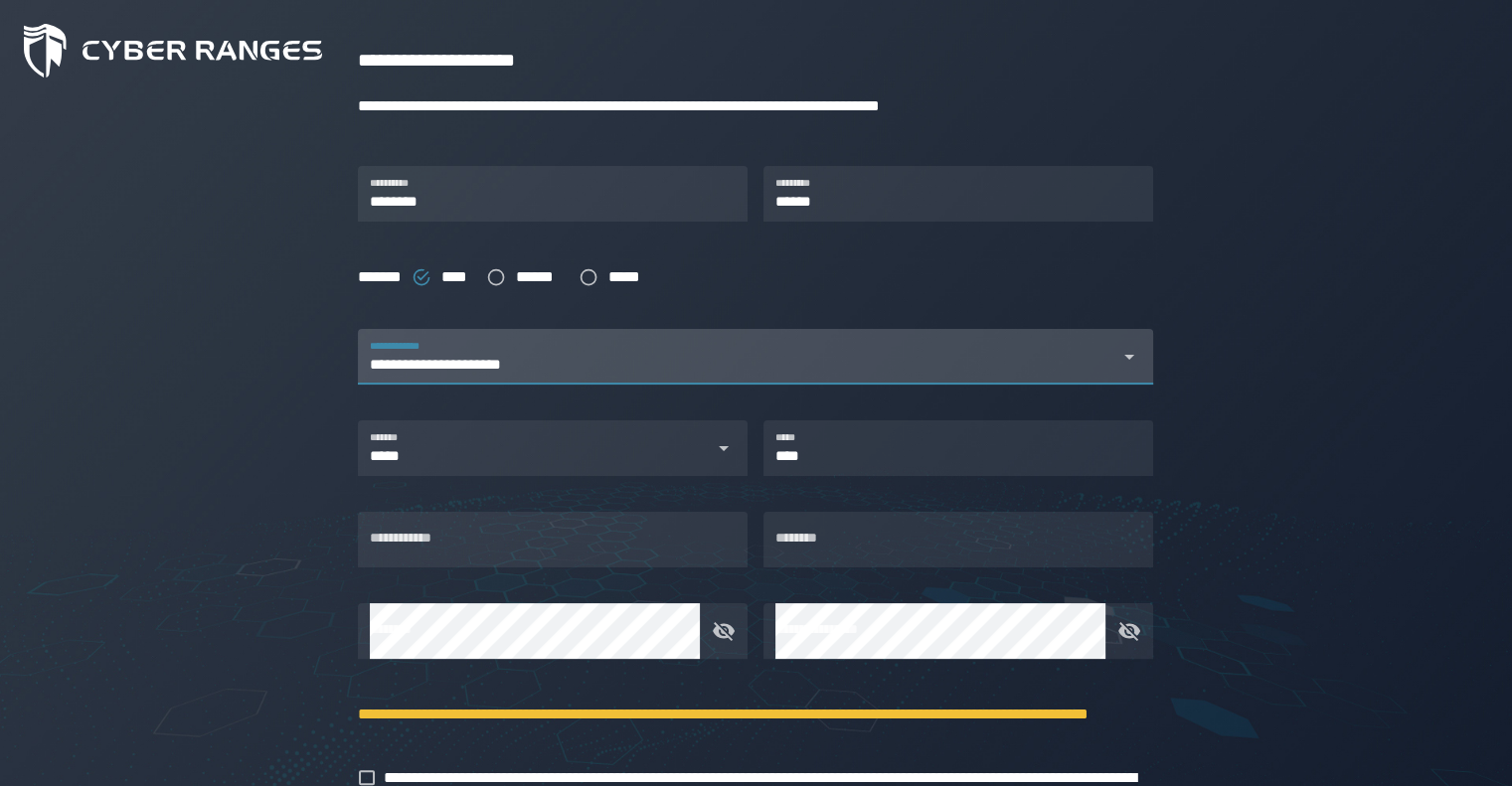 click on "**********" at bounding box center (738, 369) 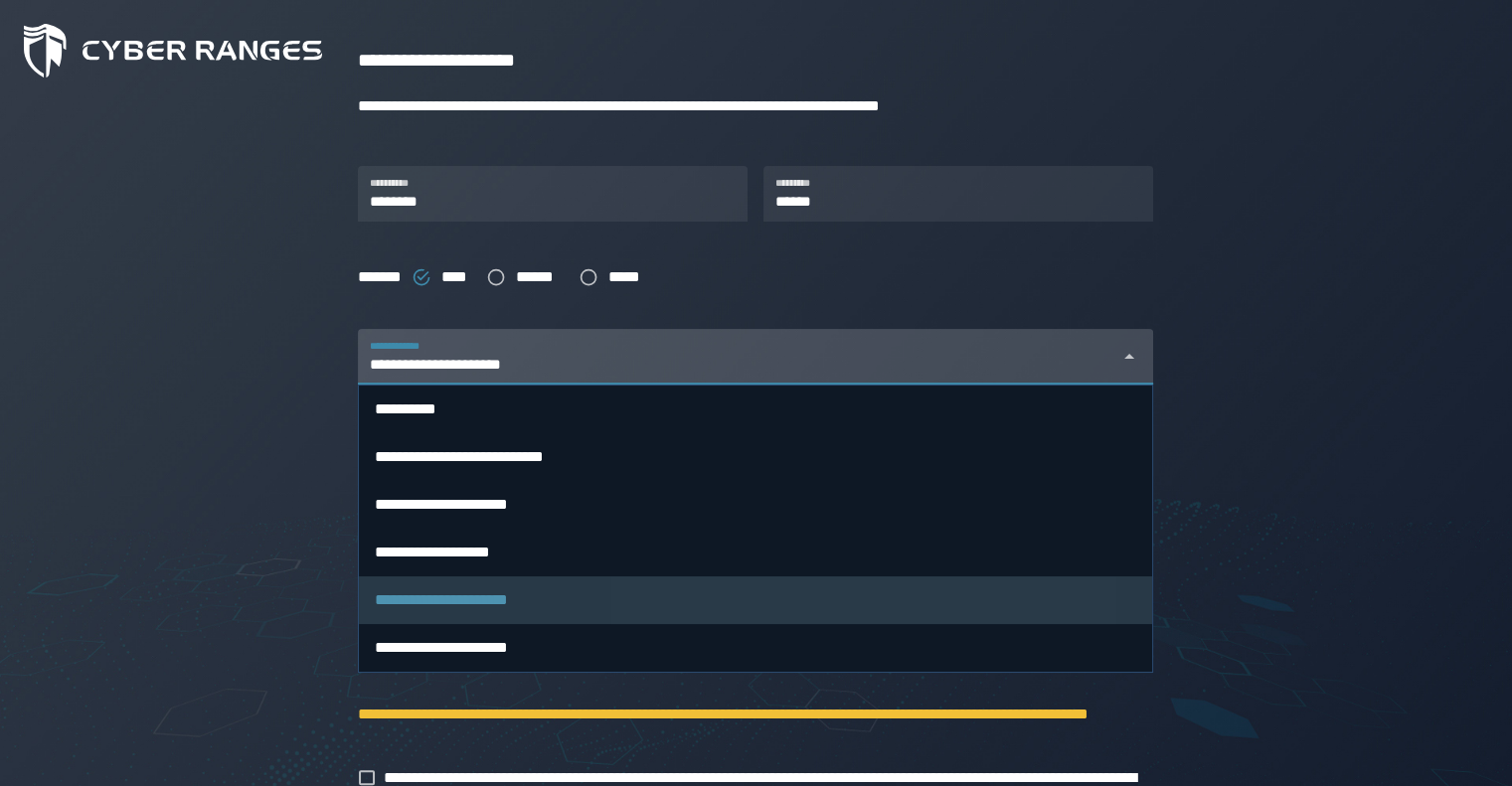 click on "**********" at bounding box center [441, 599] 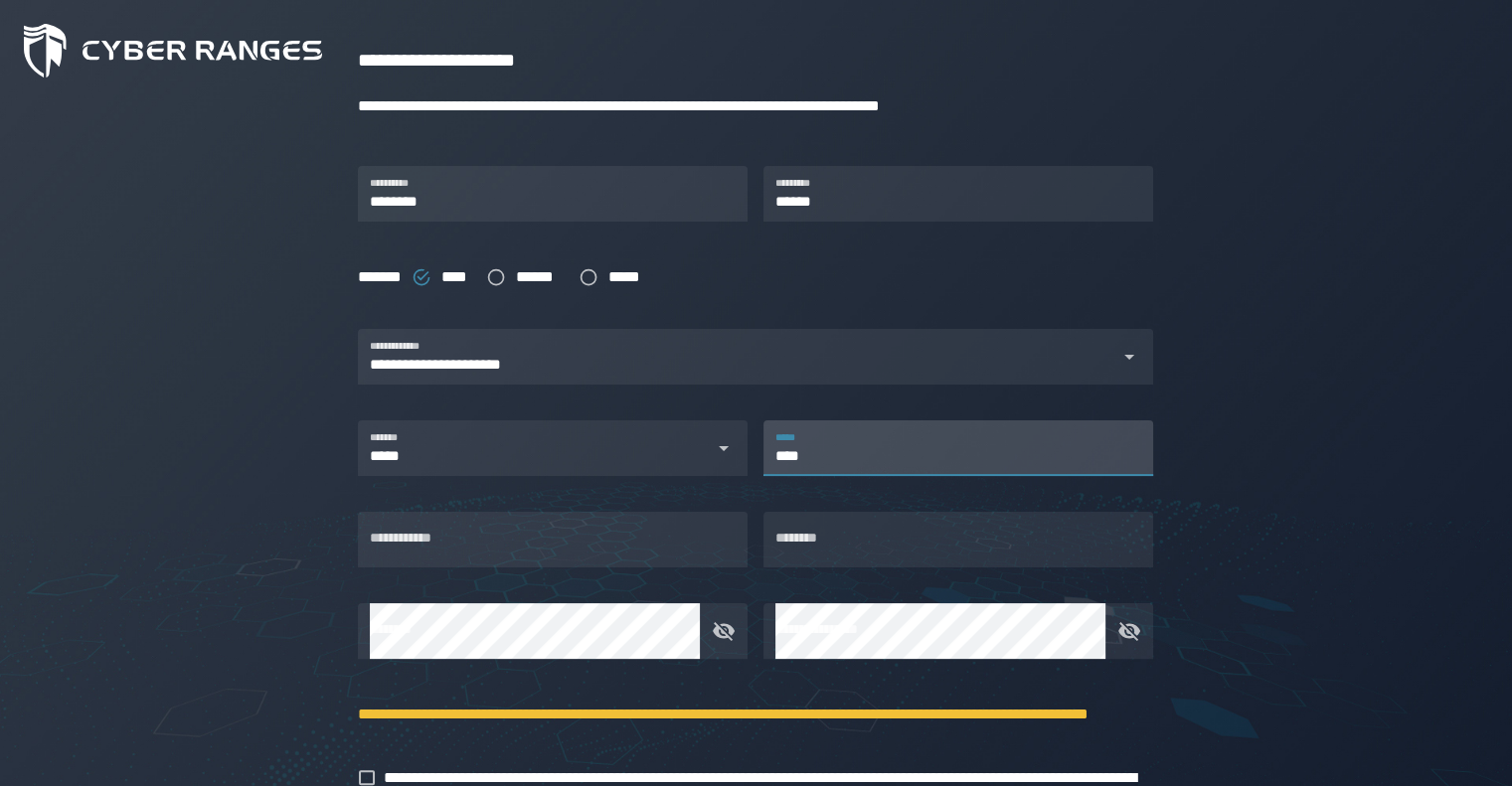 scroll, scrollTop: 0, scrollLeft: 0, axis: both 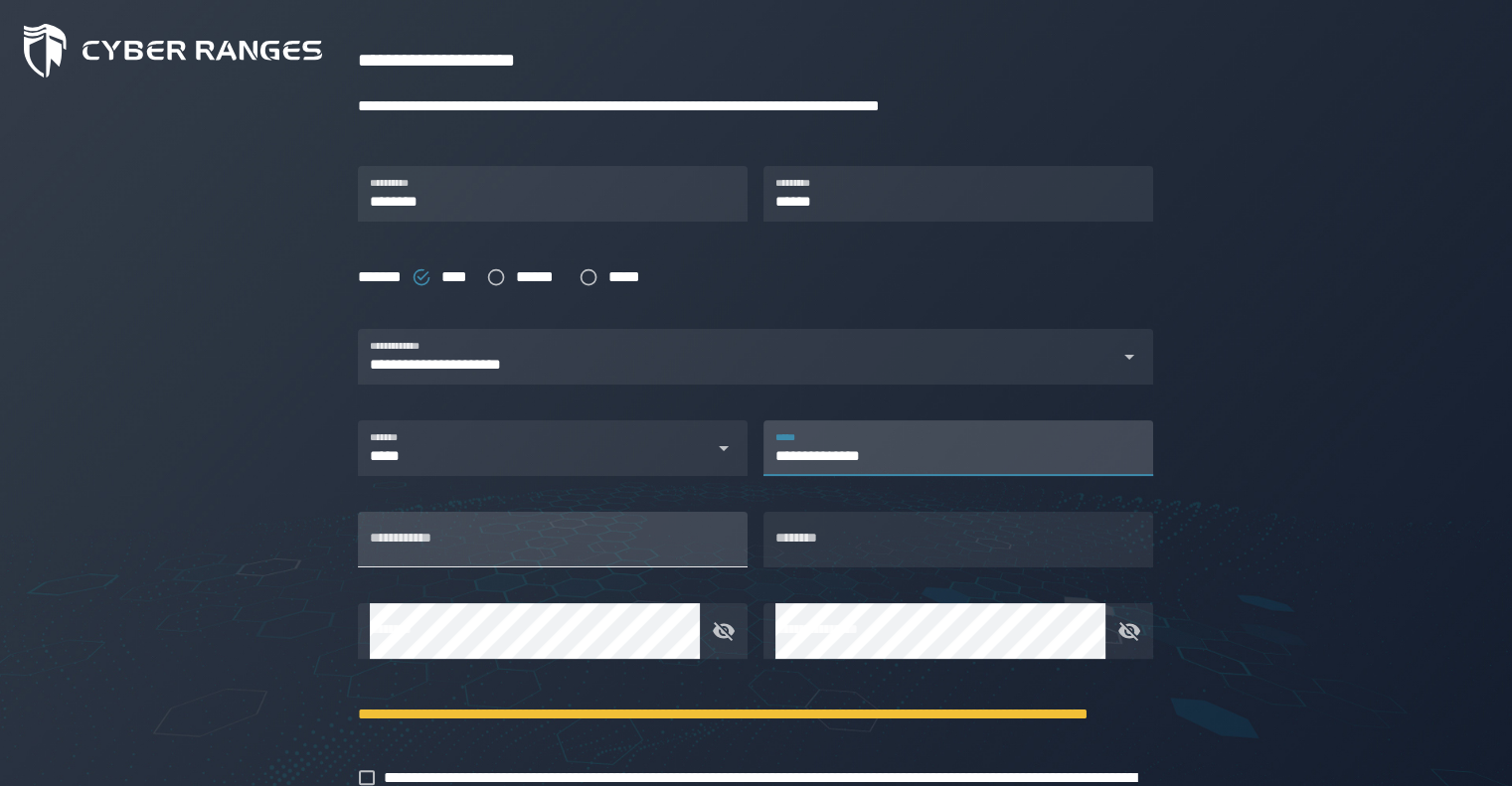 type on "**********" 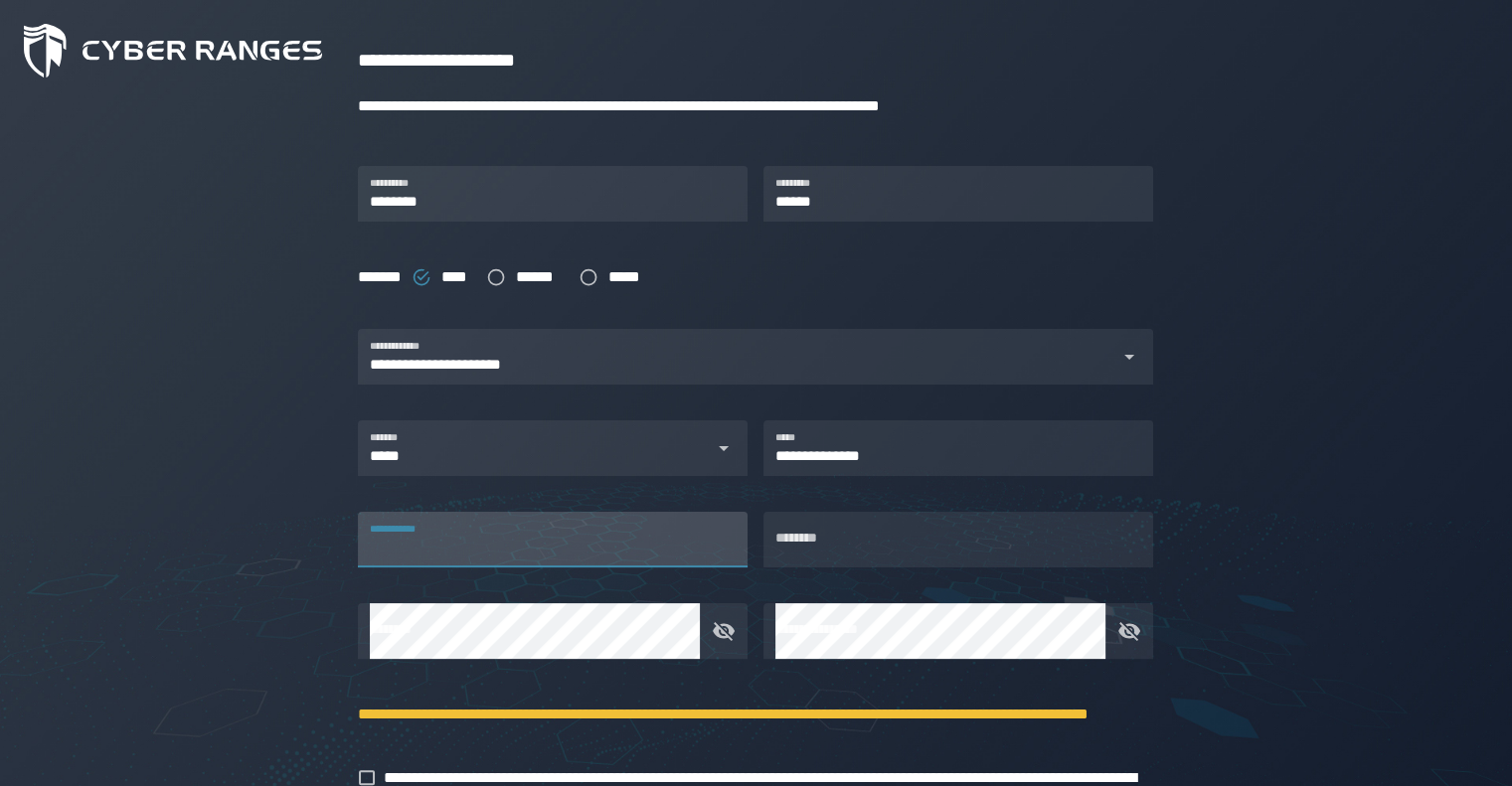 click on "**********" at bounding box center [553, 540] 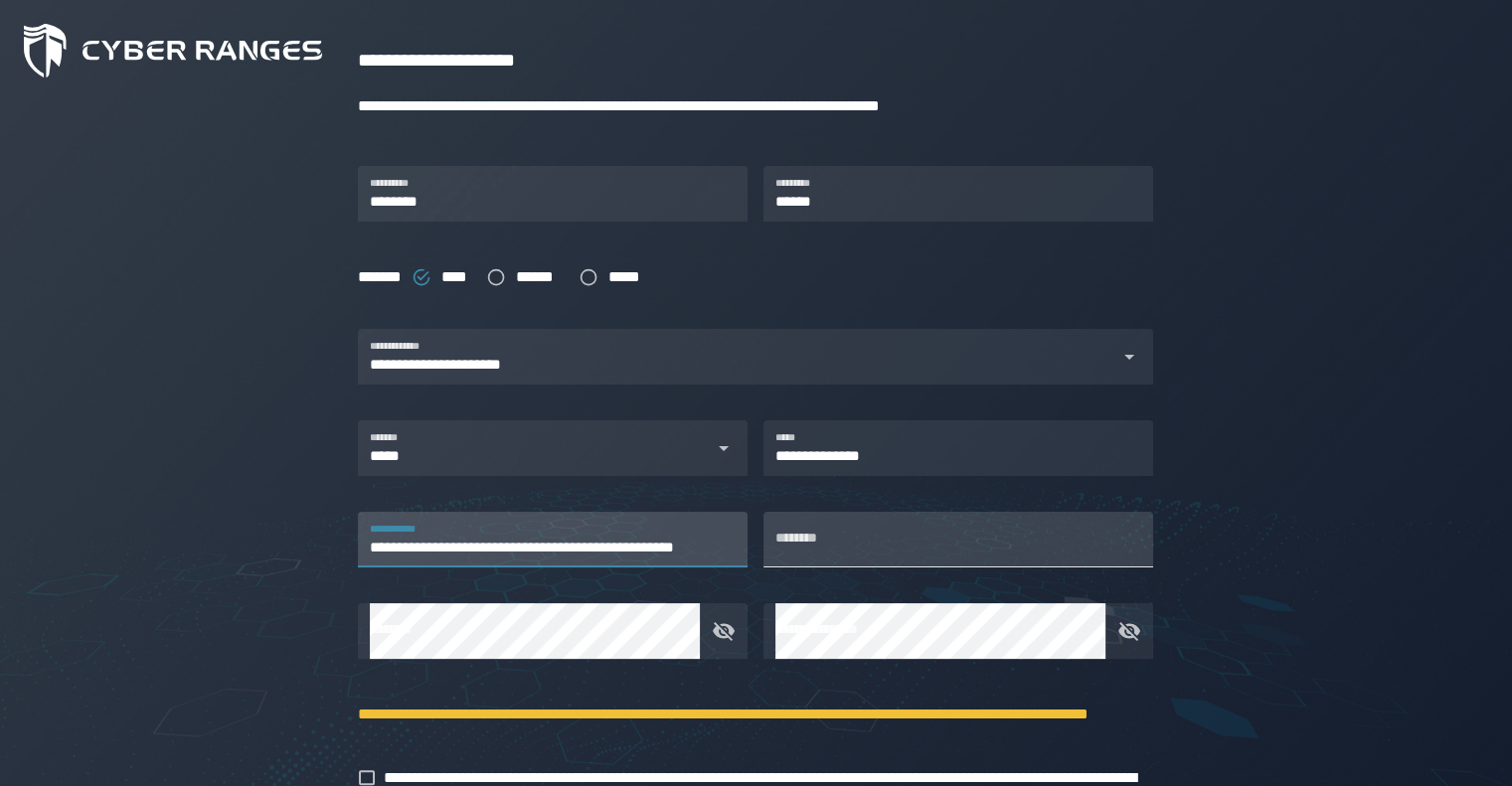 type on "**********" 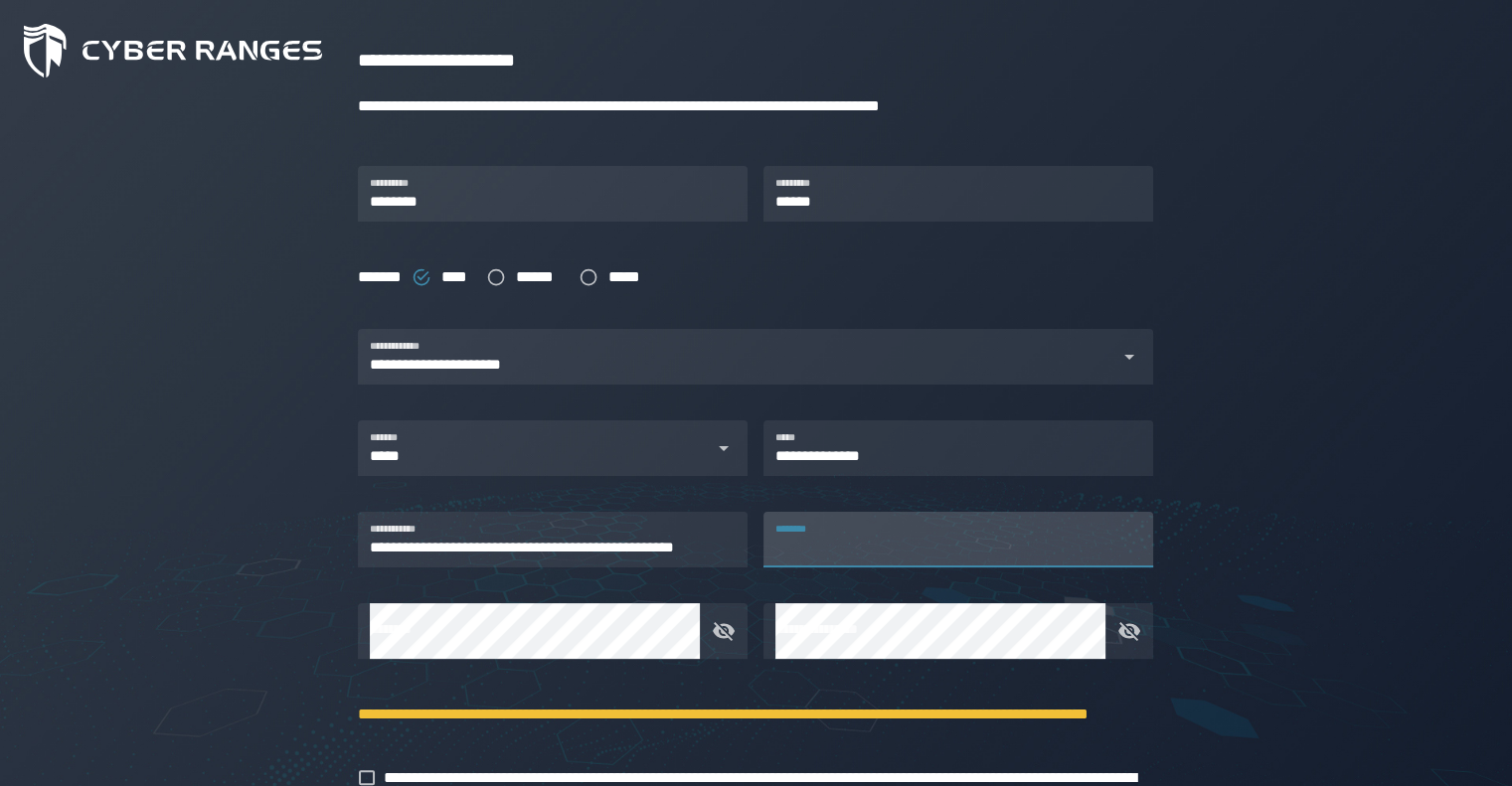 click on "********" at bounding box center [958, 540] 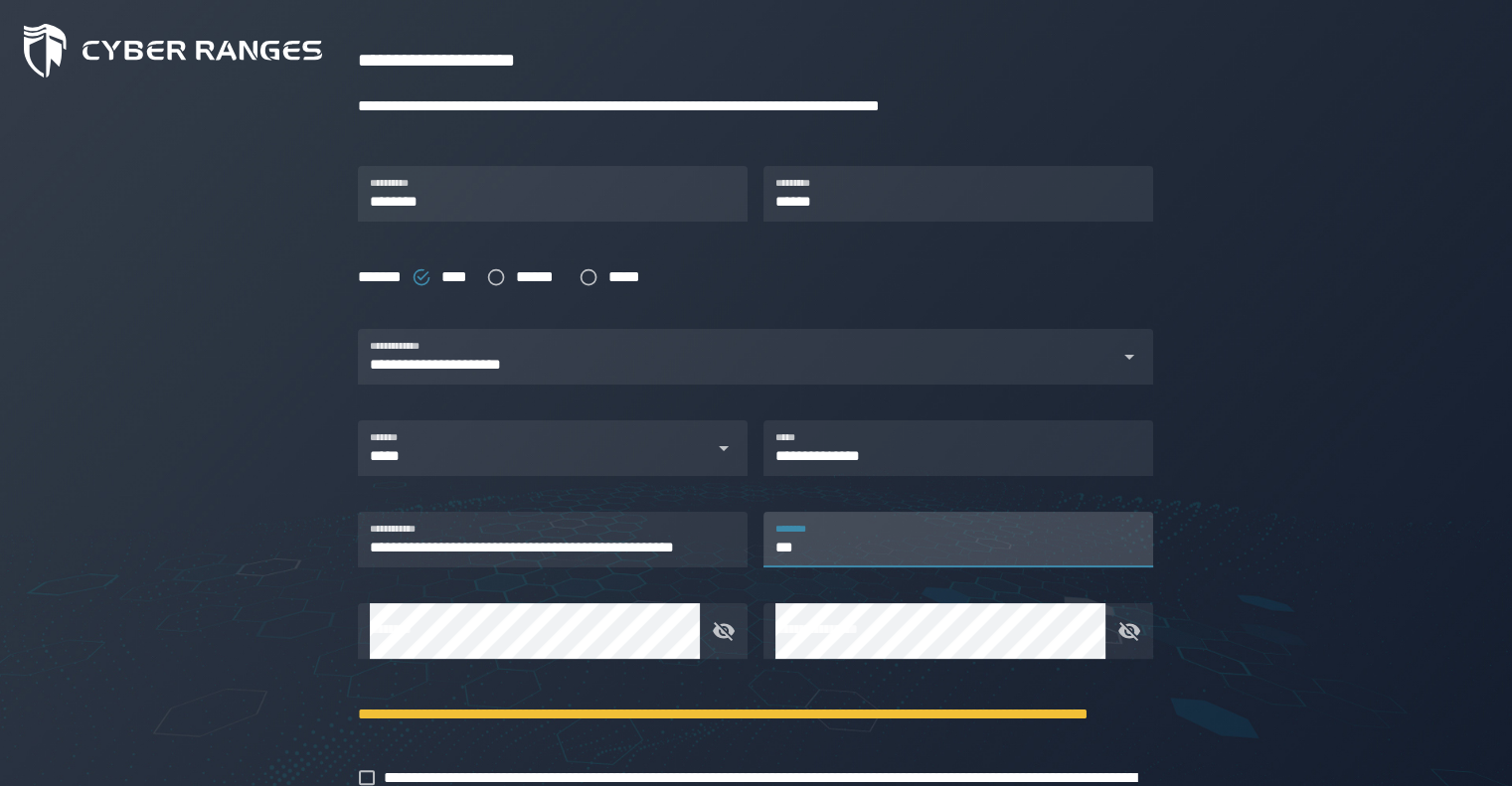 type on "***" 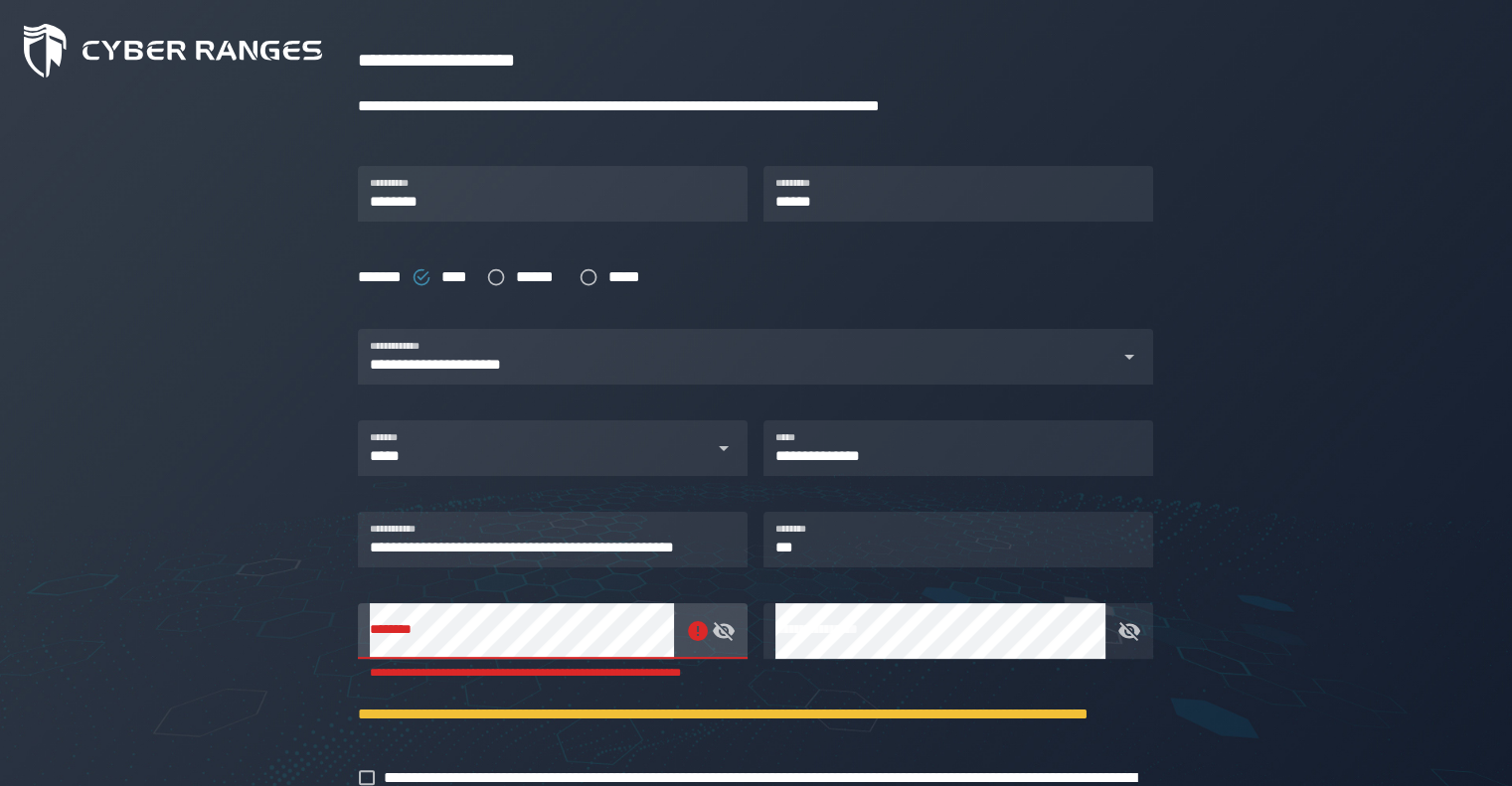 click on "**********" 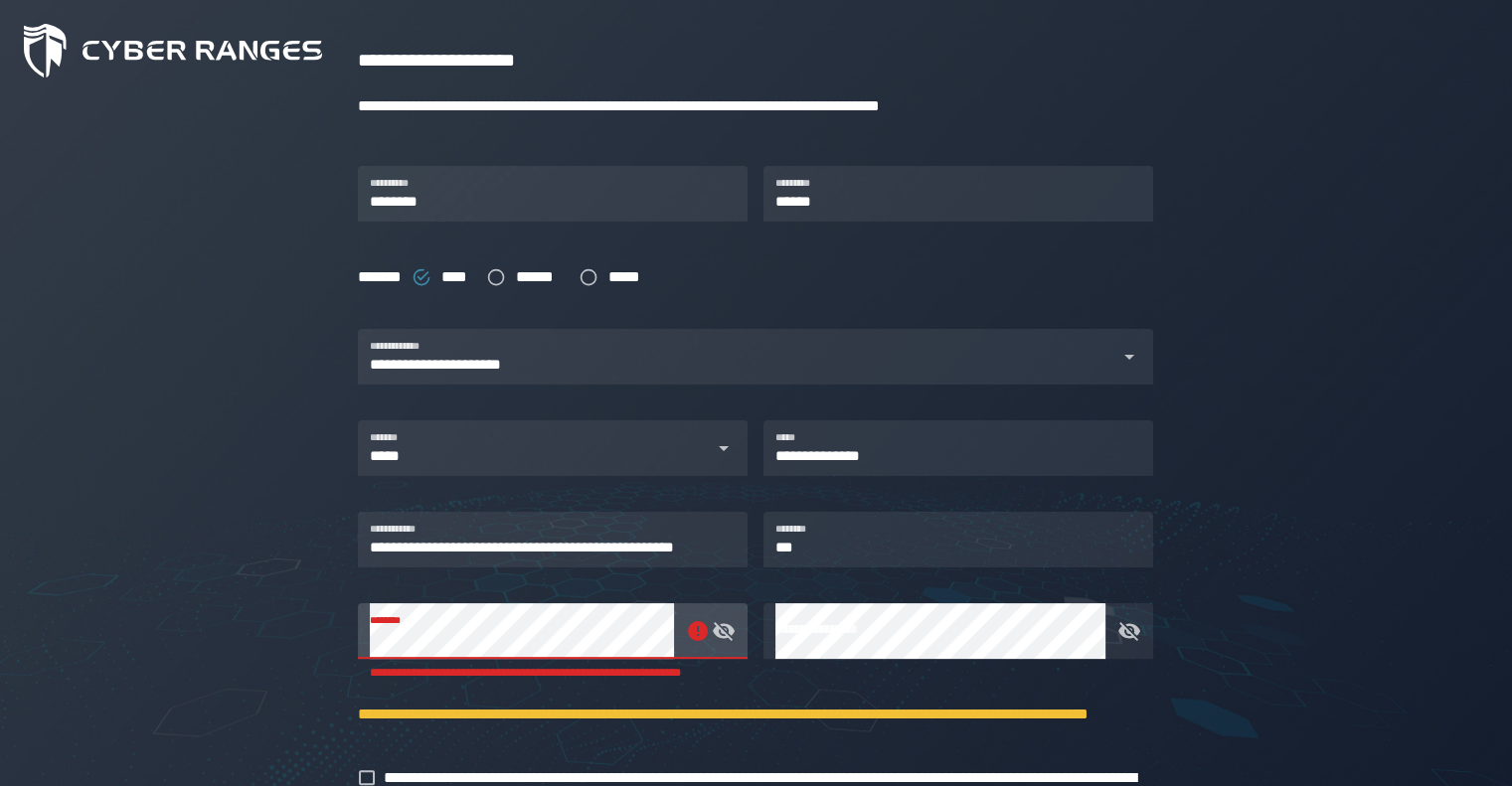 click on "**********" 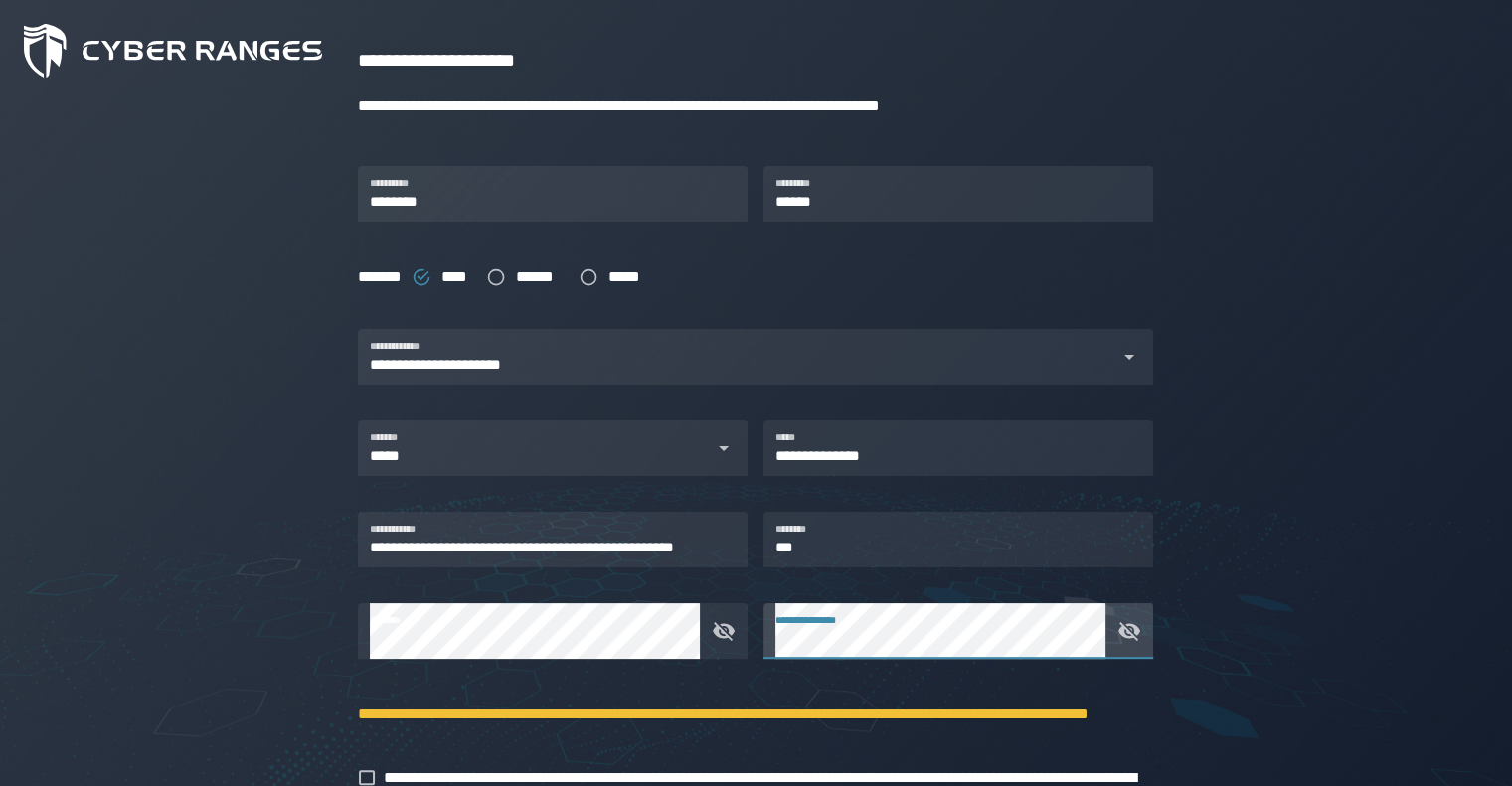 scroll, scrollTop: 434, scrollLeft: 0, axis: vertical 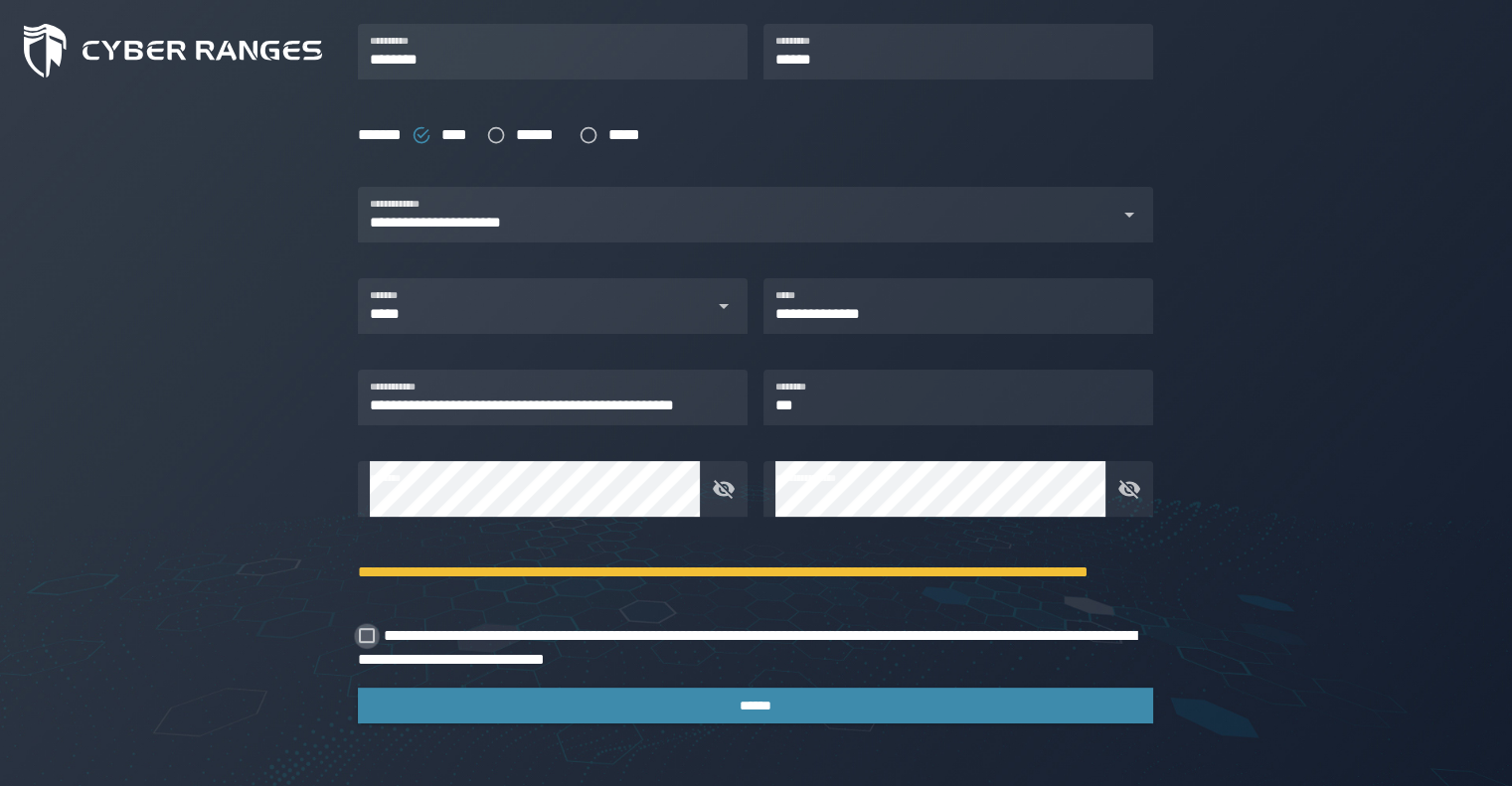 click 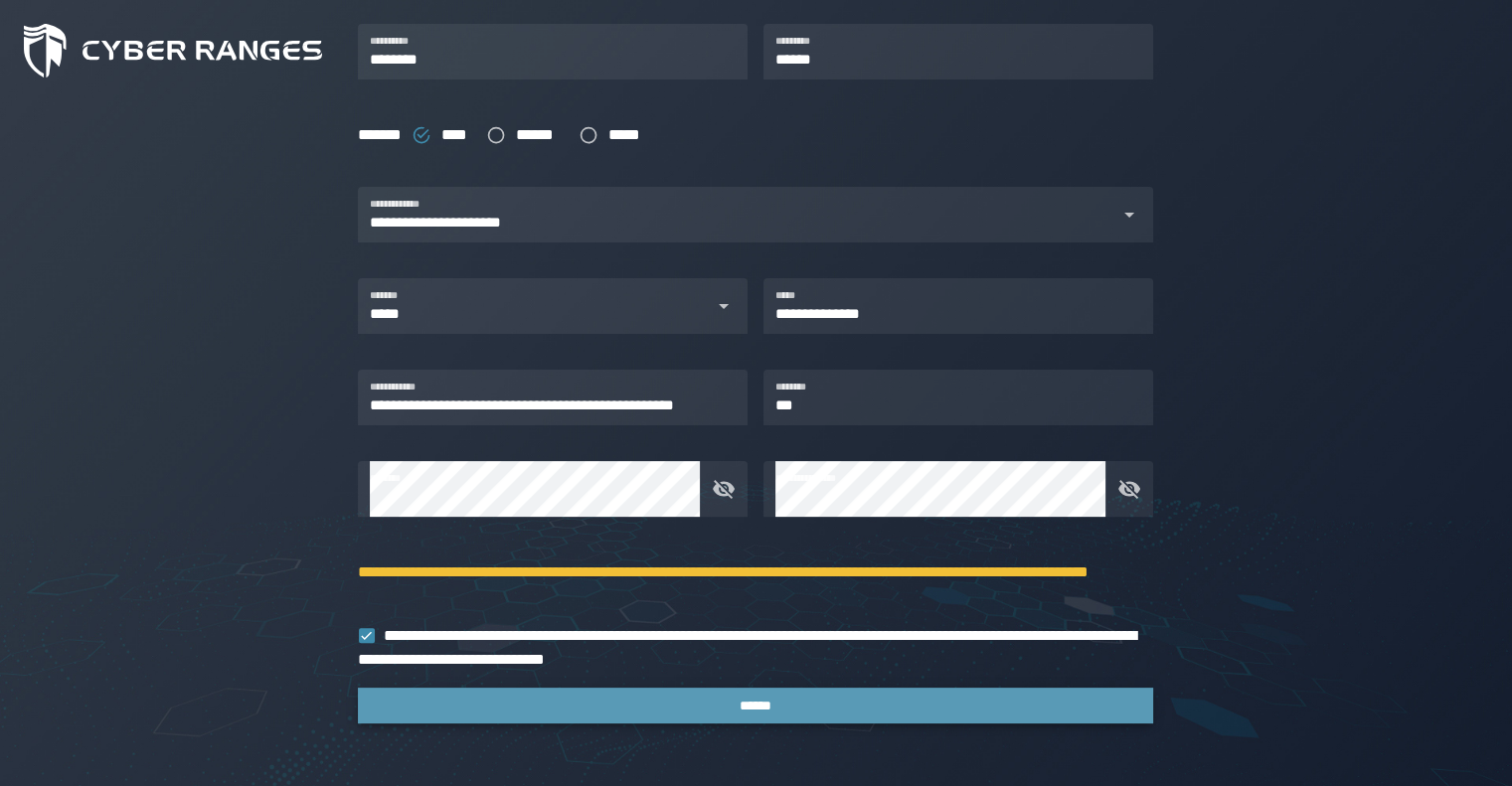 click on "******" 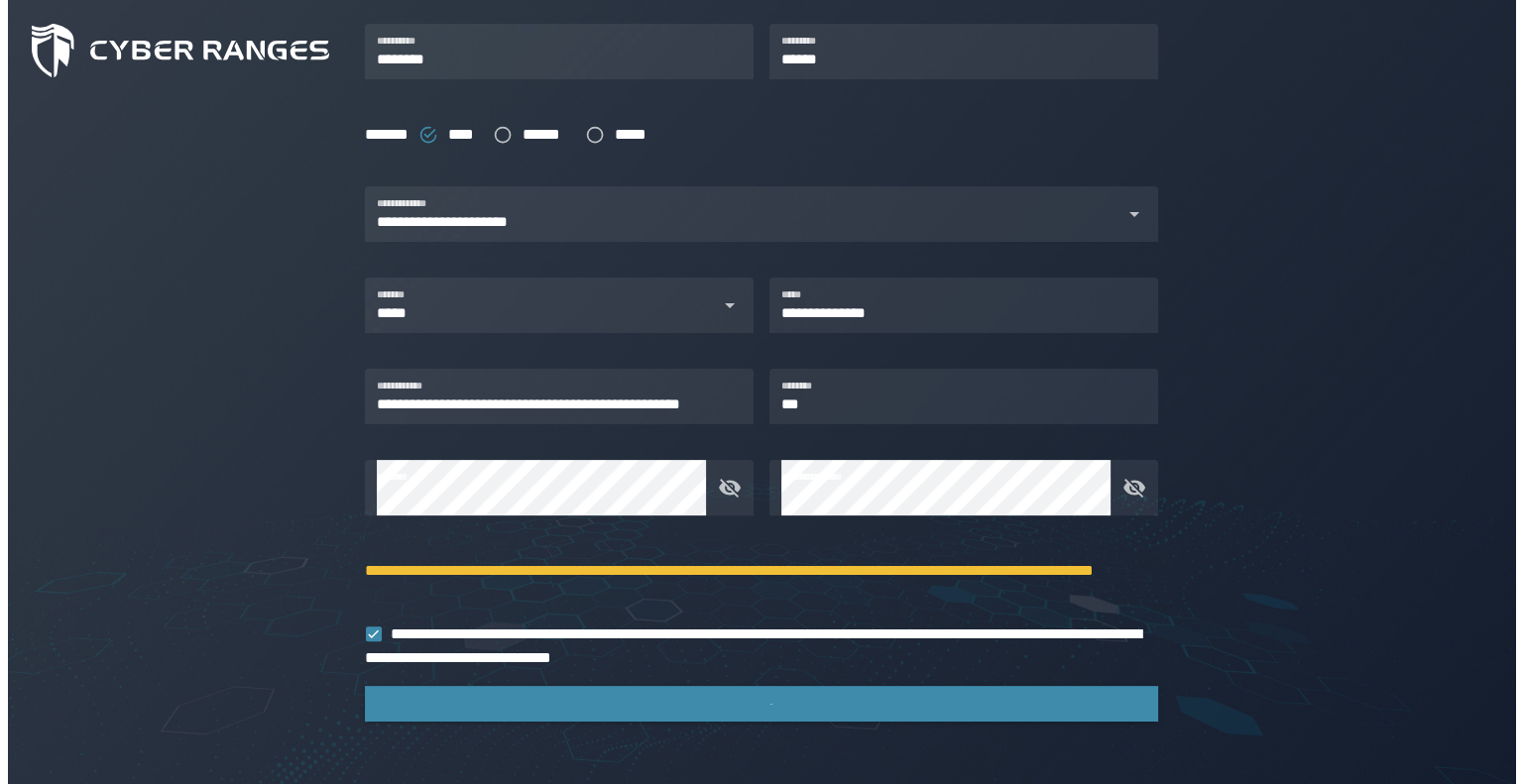 scroll, scrollTop: 0, scrollLeft: 0, axis: both 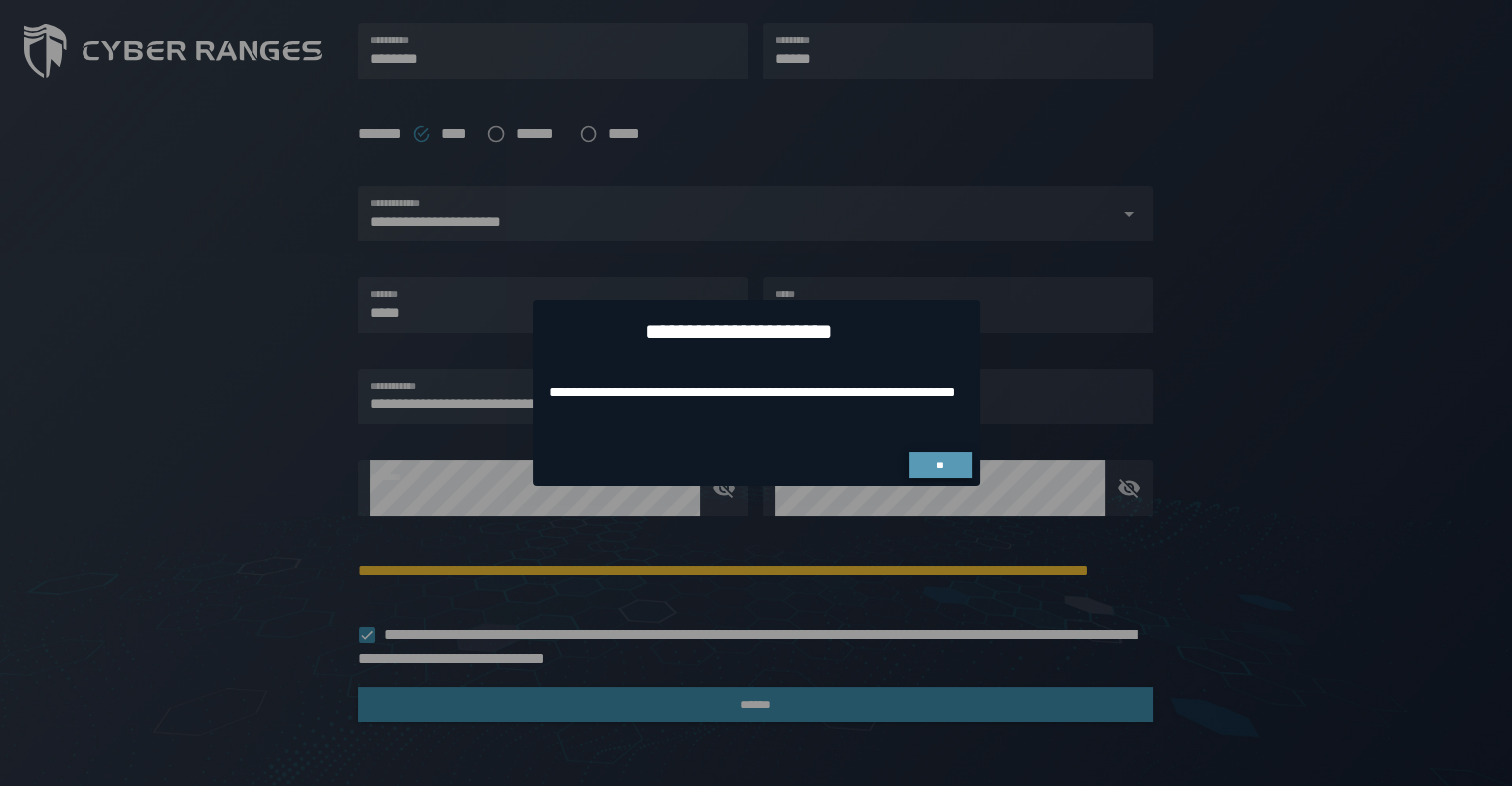 click on "**" at bounding box center (939, 465) 